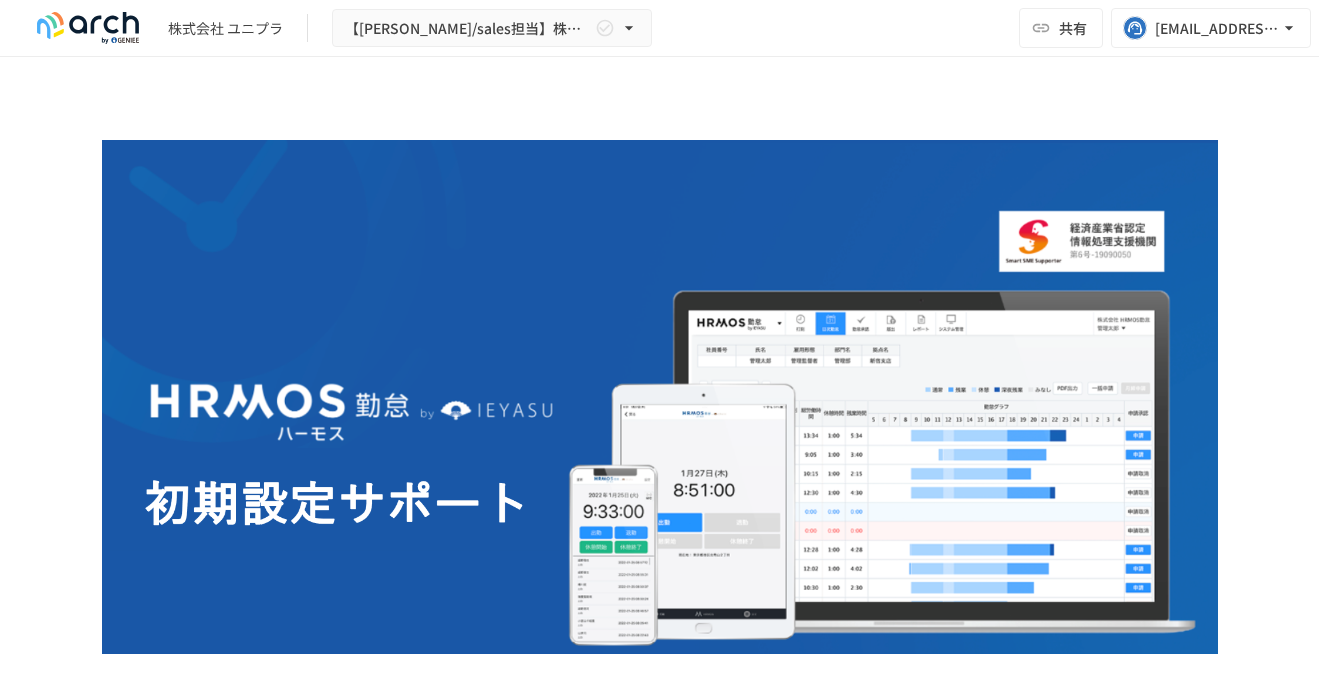 scroll, scrollTop: 0, scrollLeft: 0, axis: both 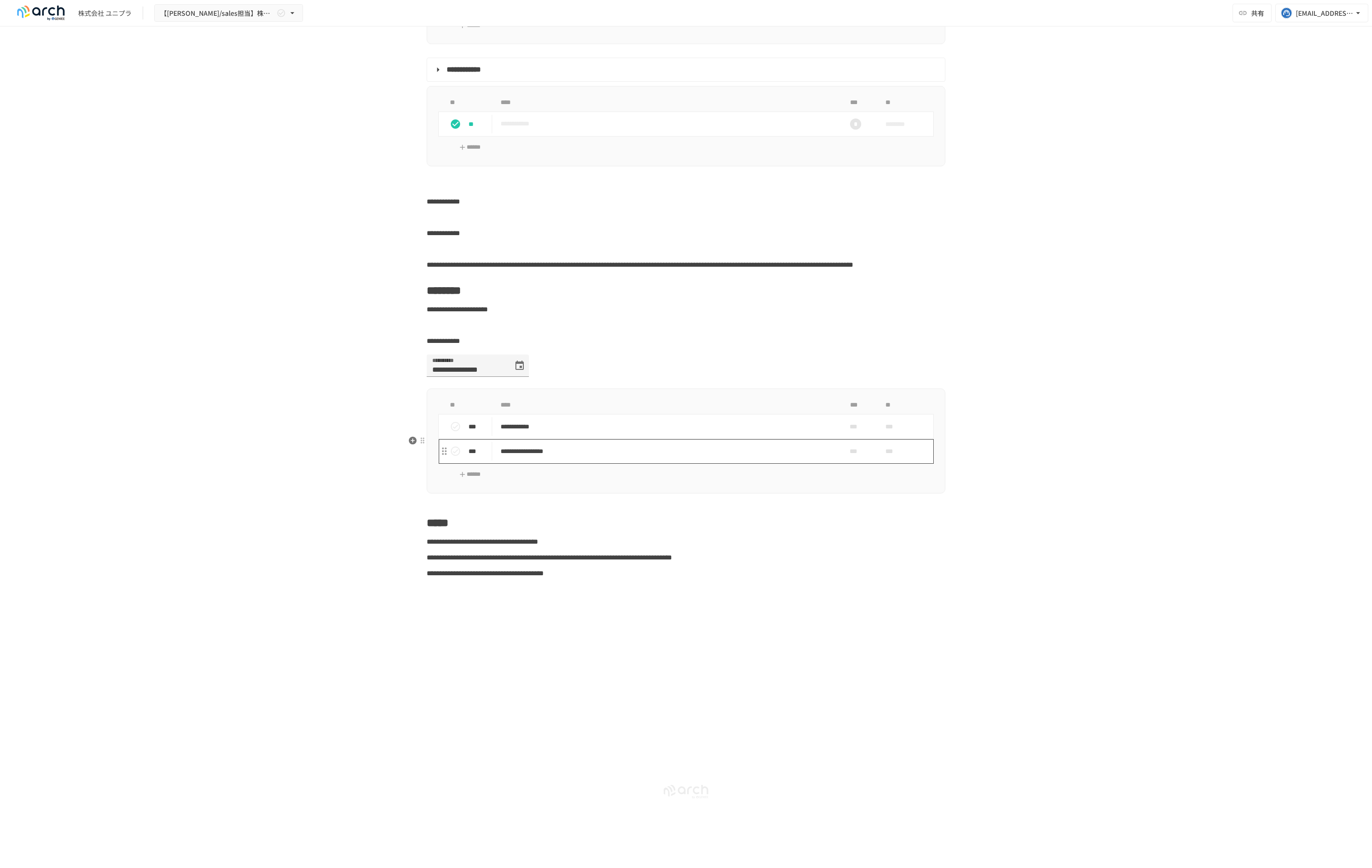 click on "**********" at bounding box center (666, 451) 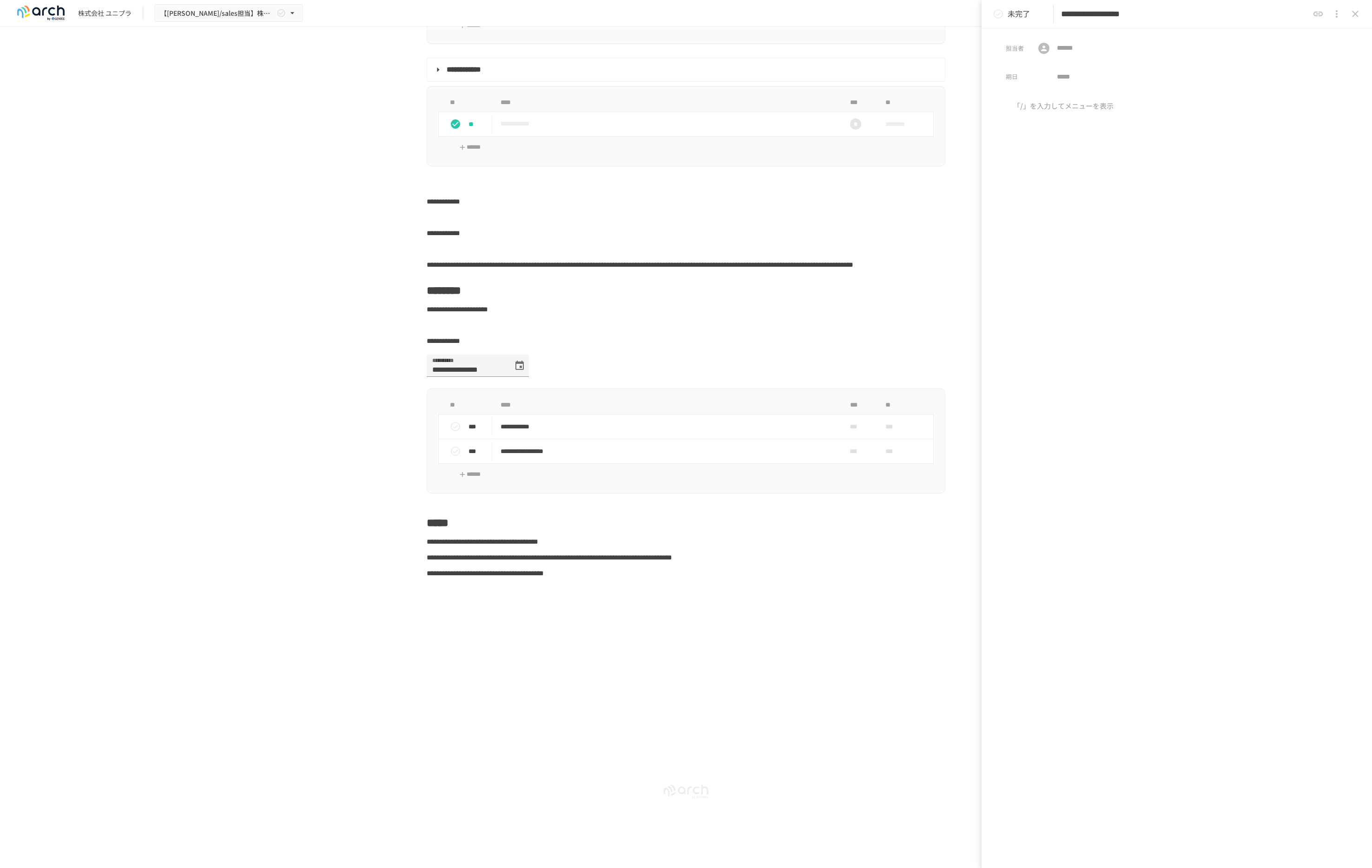 click 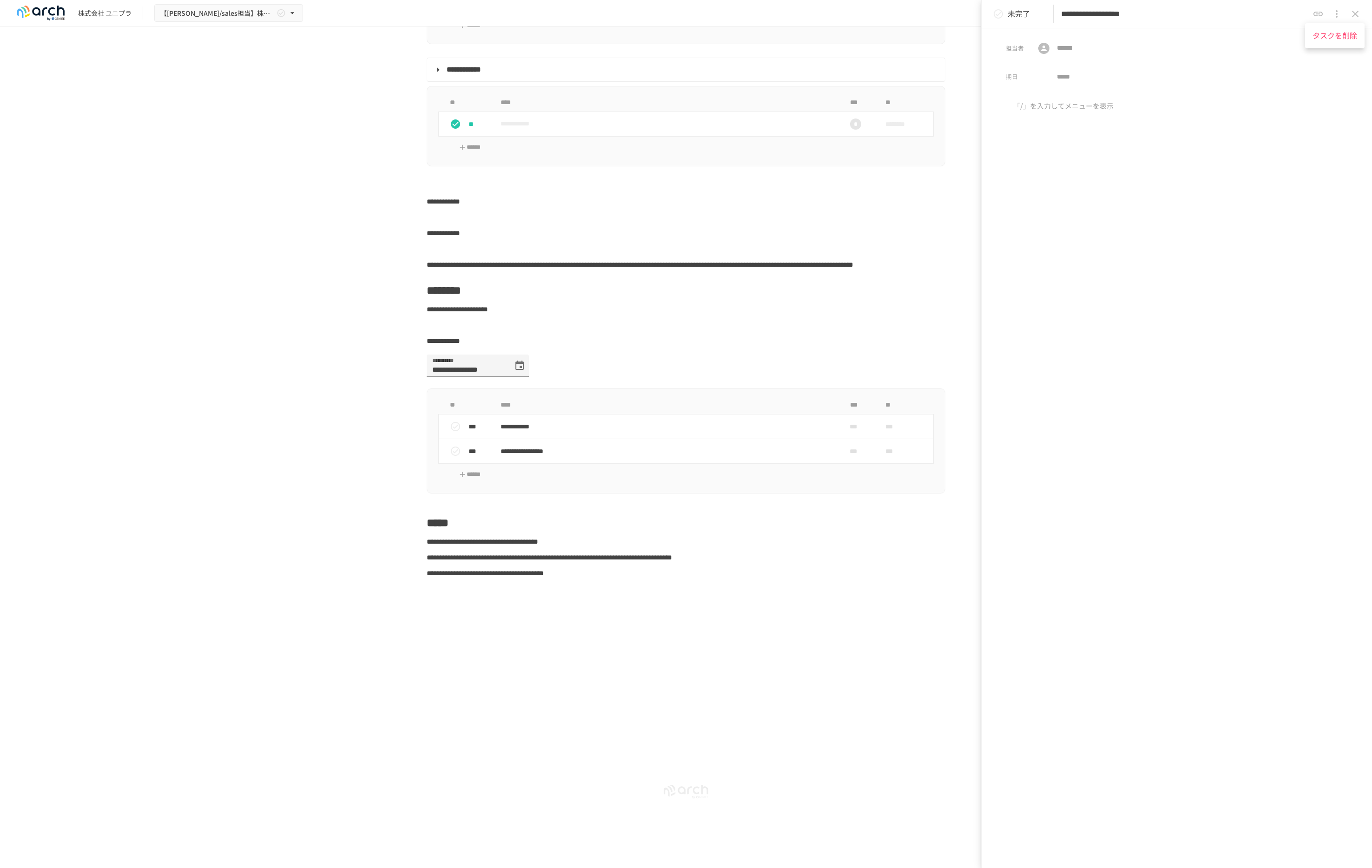 click on "タスクを削除" at bounding box center (1335, 36) 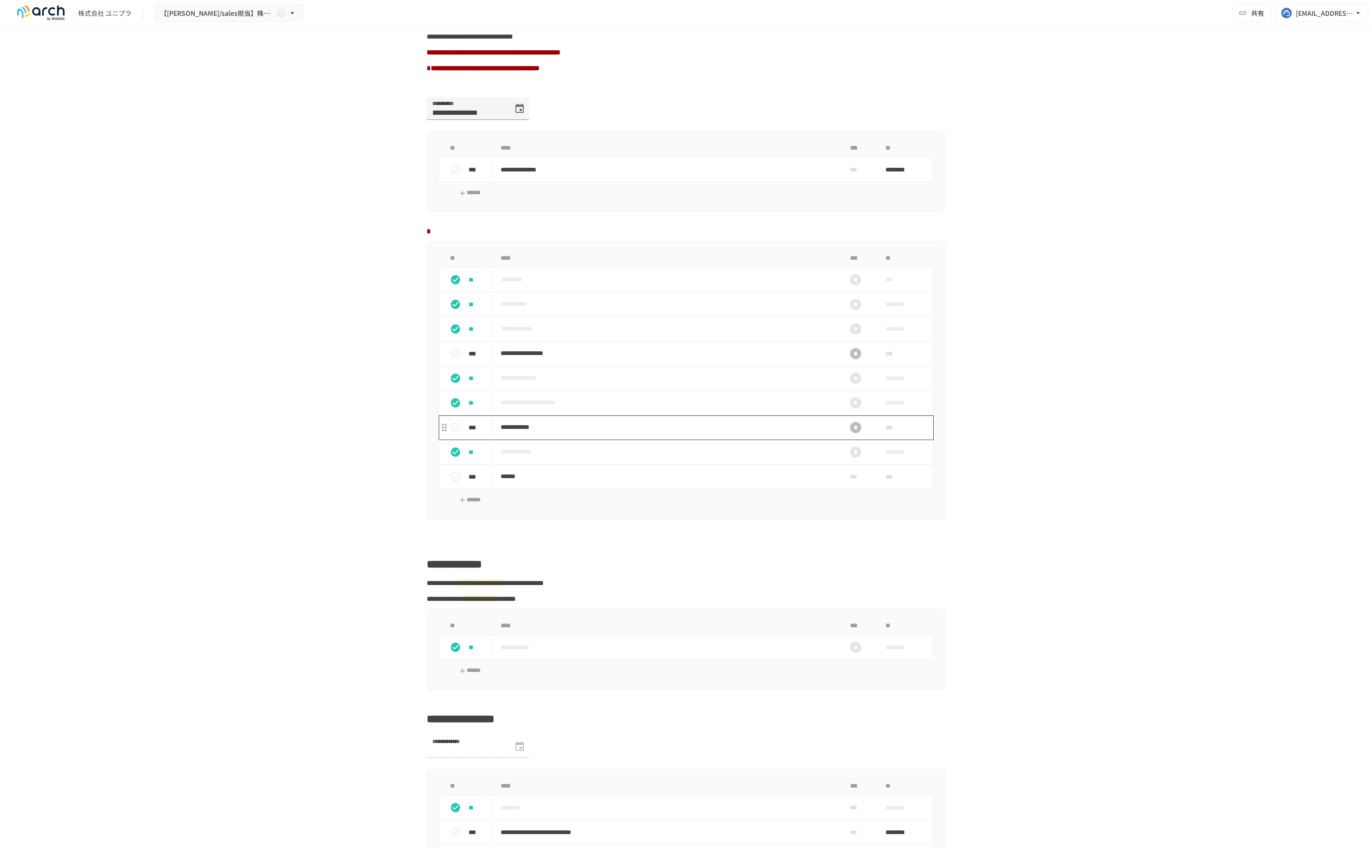 scroll, scrollTop: 603, scrollLeft: 0, axis: vertical 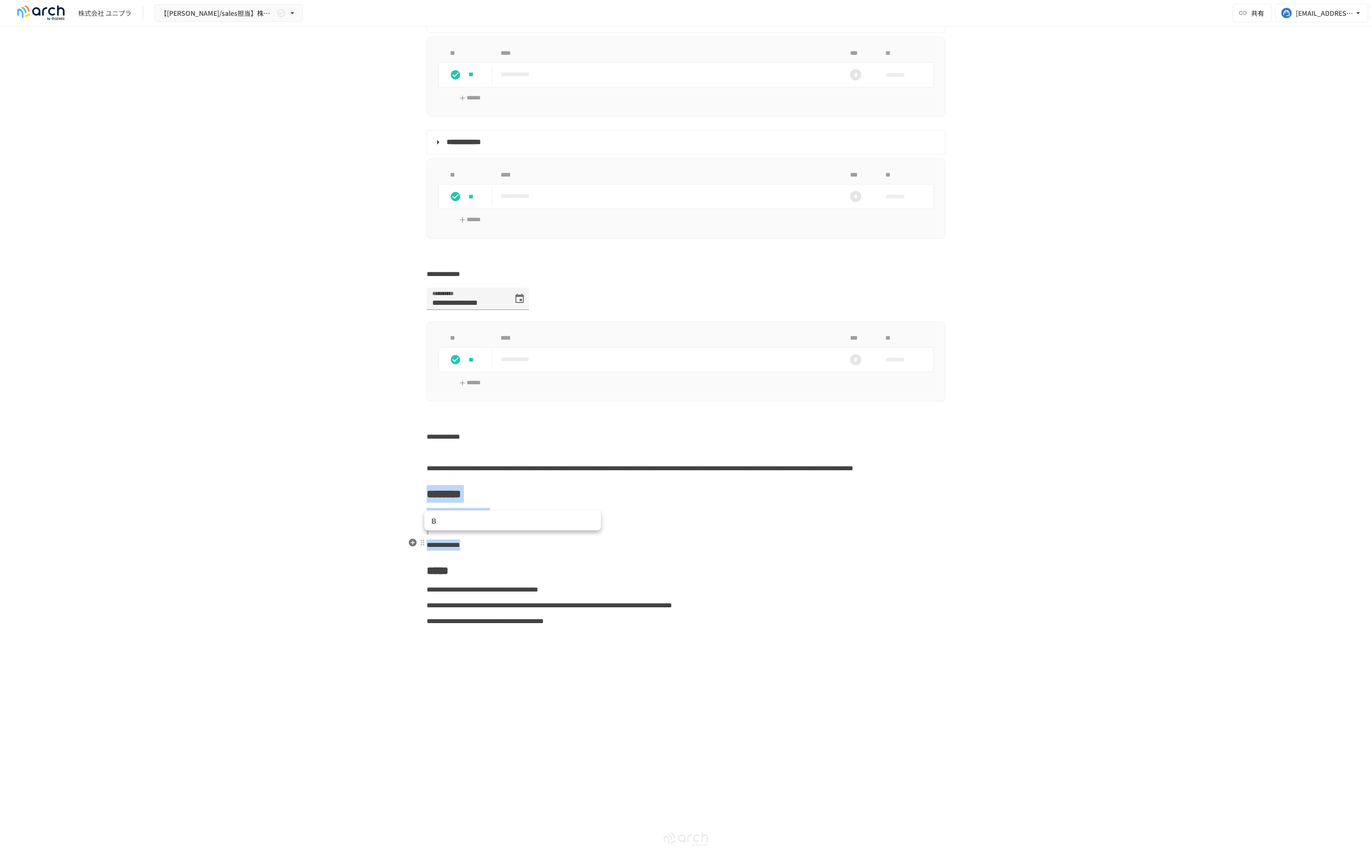 drag, startPoint x: 502, startPoint y: 590, endPoint x: 431, endPoint y: 549, distance: 81.9878 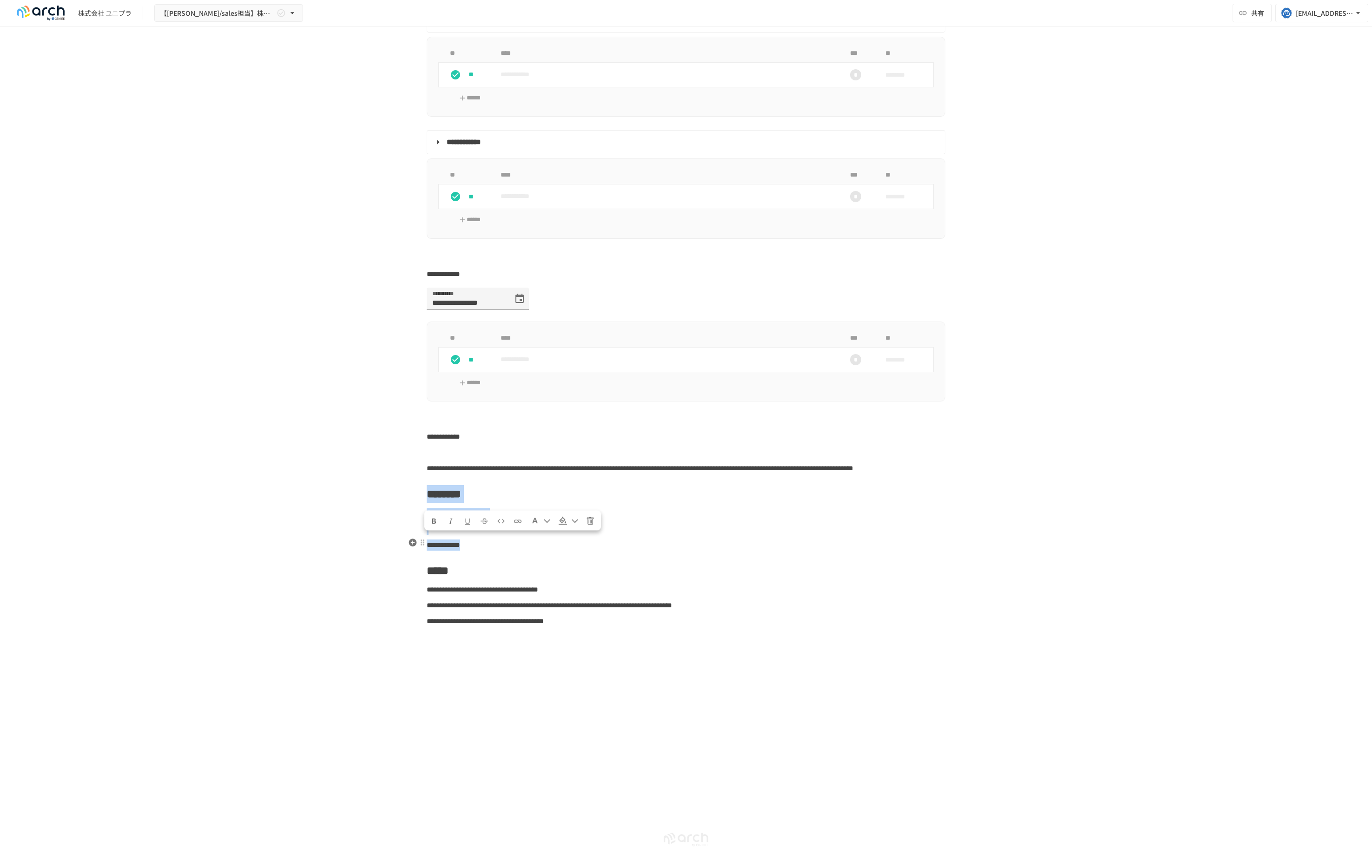 click on "**********" at bounding box center [686, -579] 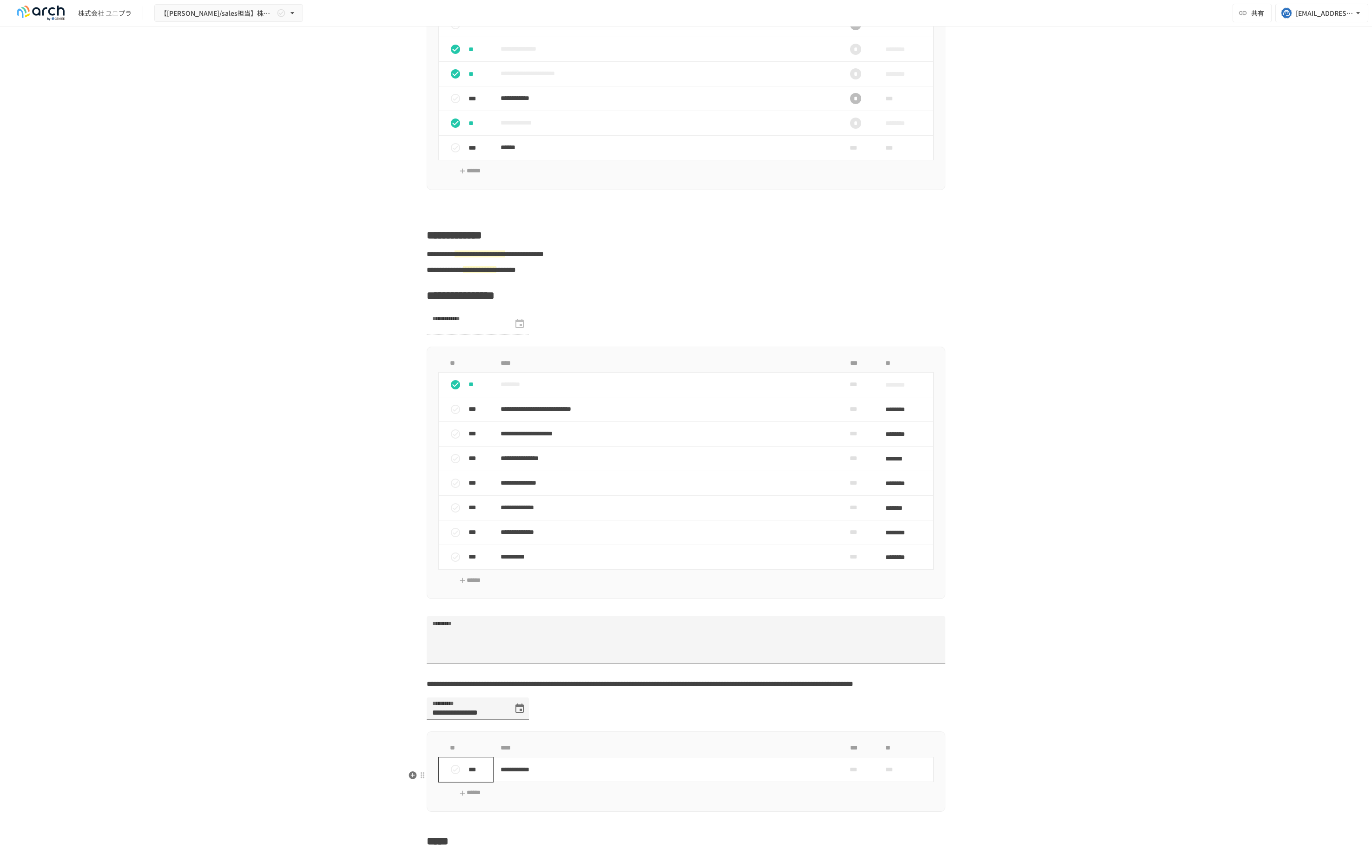 scroll, scrollTop: 923, scrollLeft: 0, axis: vertical 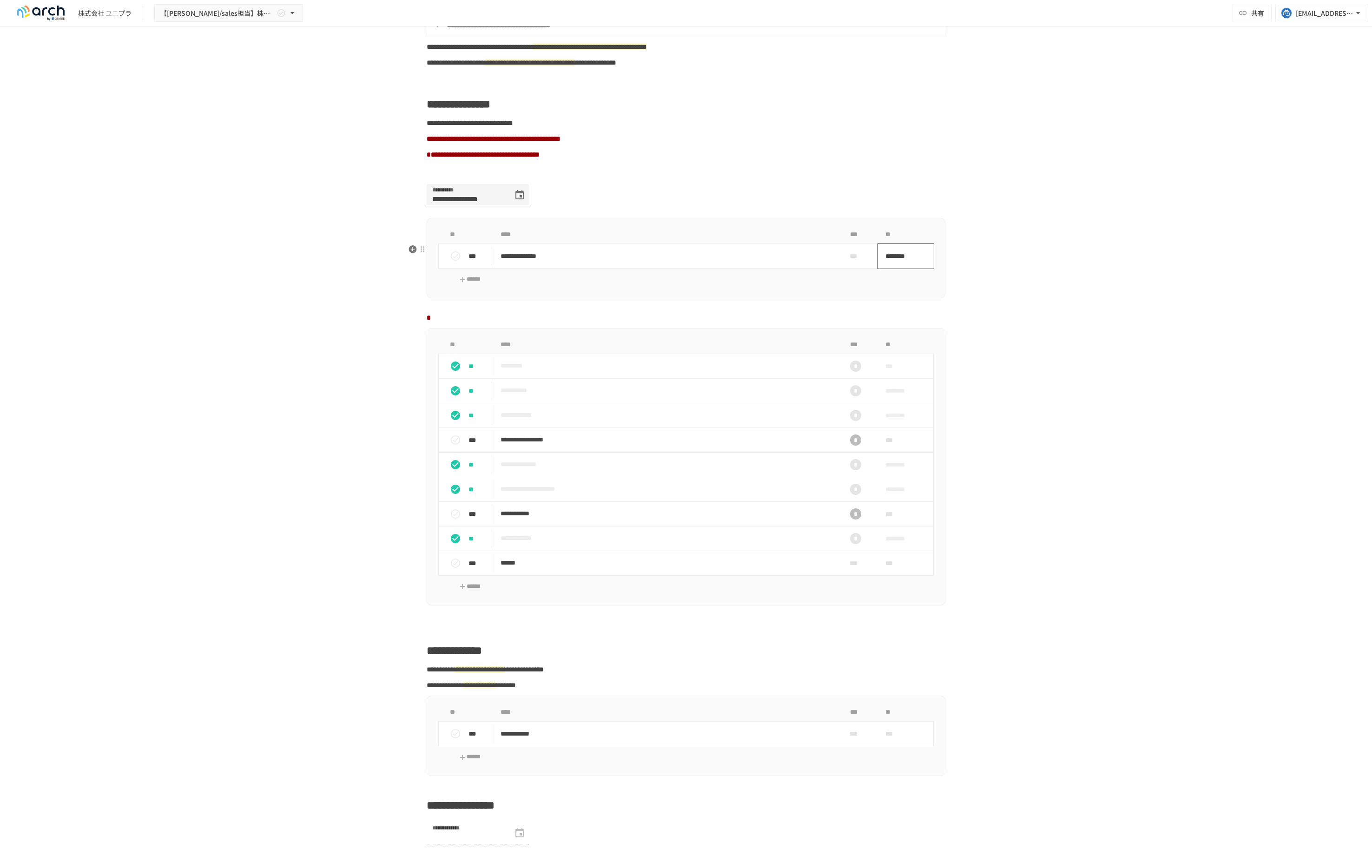 click on "********" at bounding box center (903, 256) 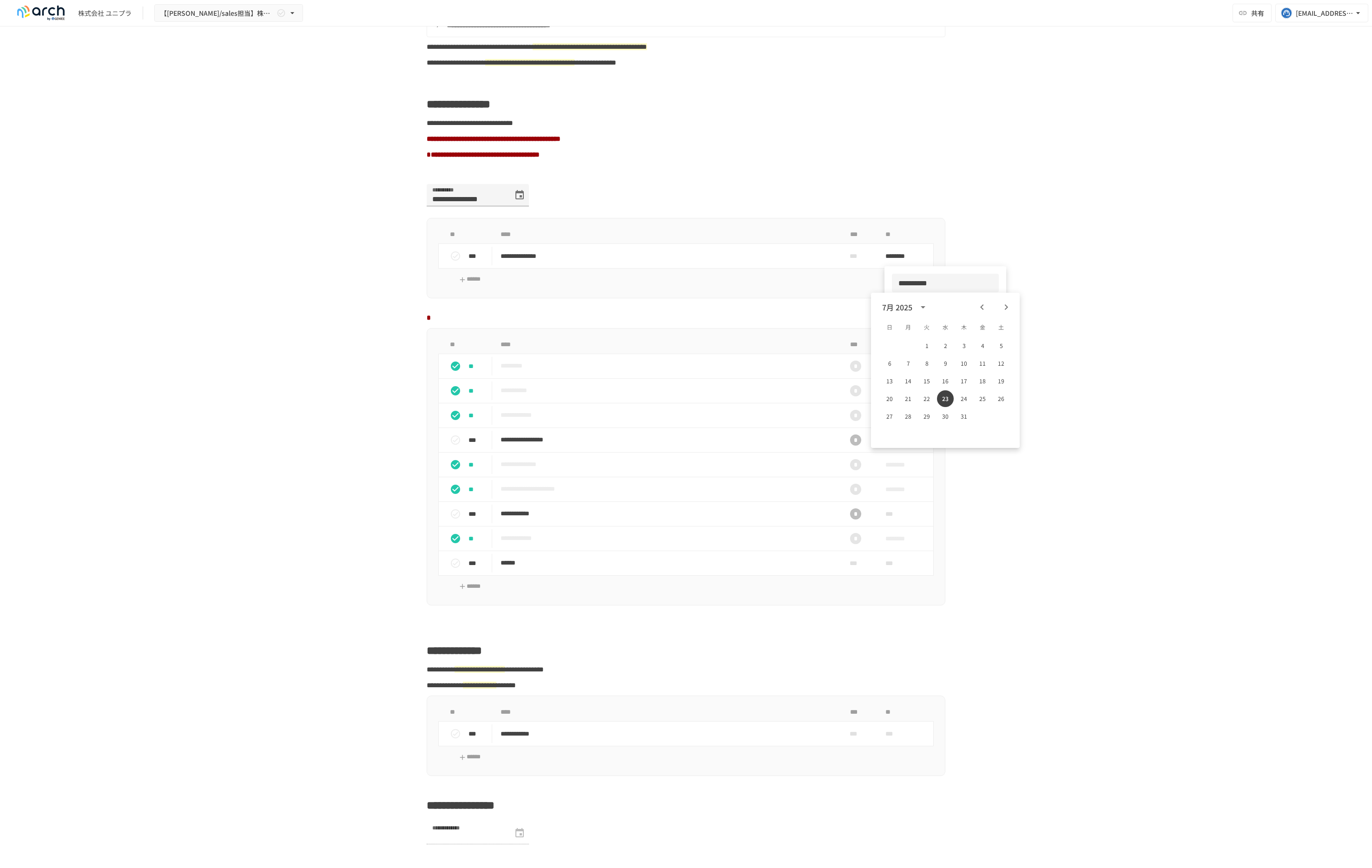 click at bounding box center [1006, 307] 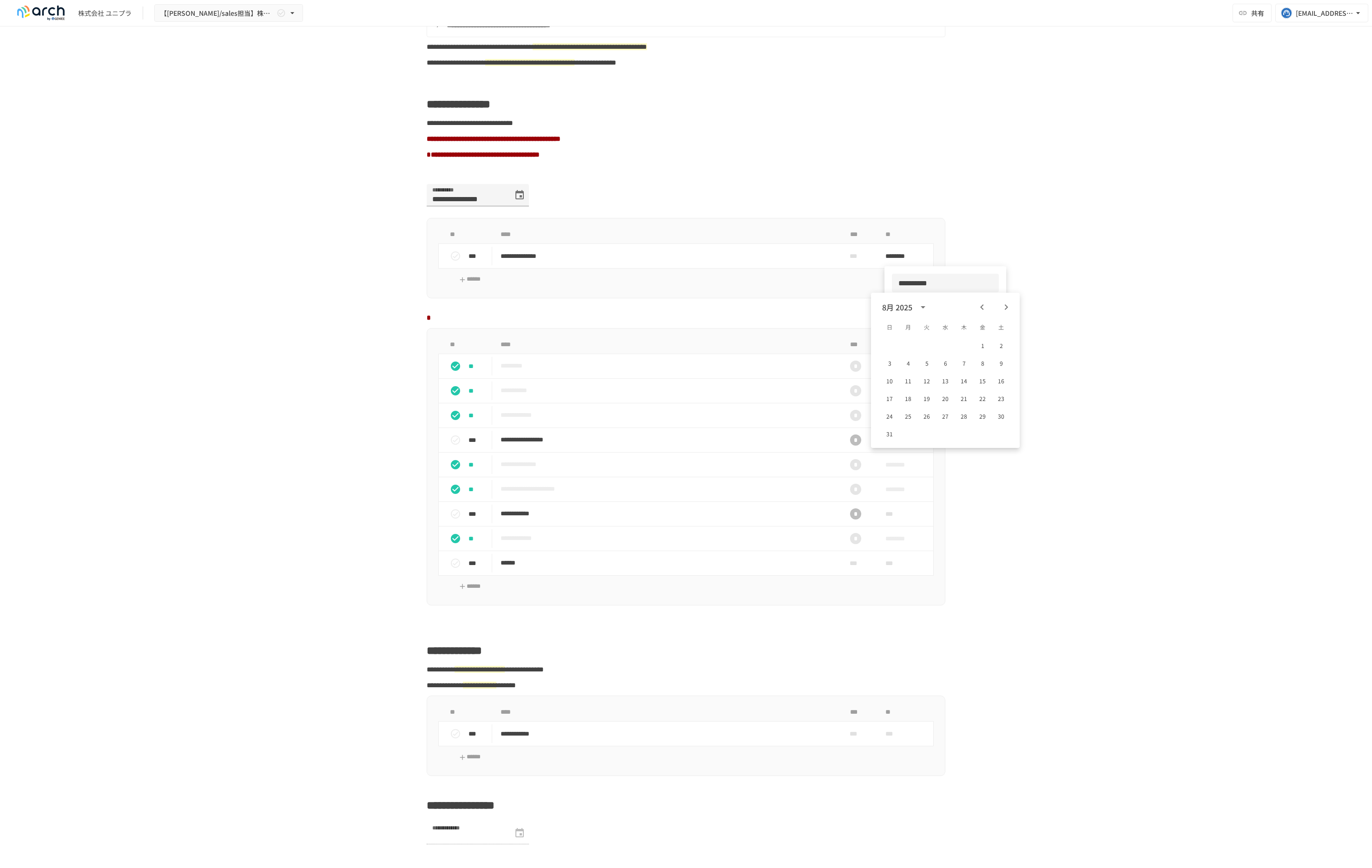 click at bounding box center (1006, 307) 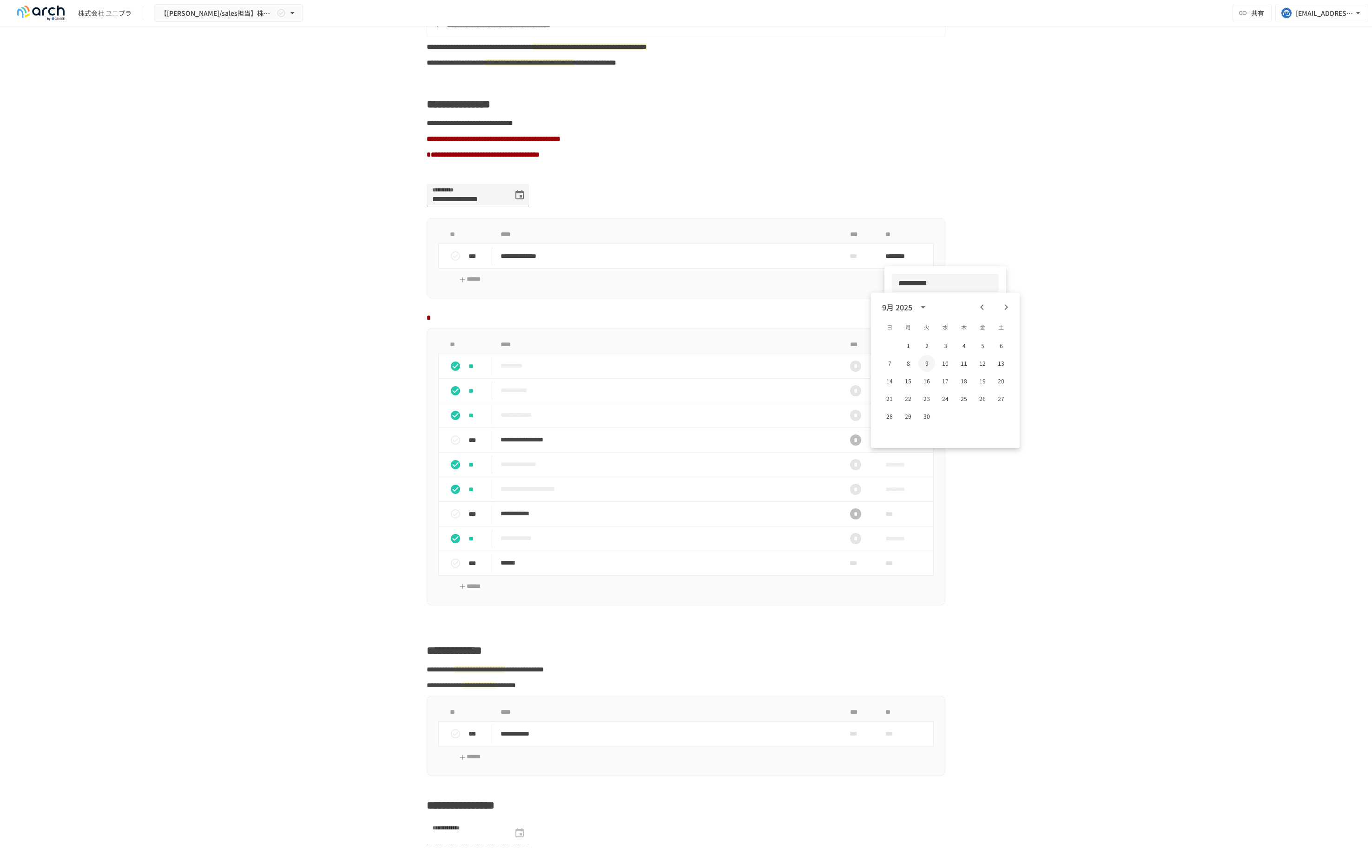 click on "9" at bounding box center (927, 363) 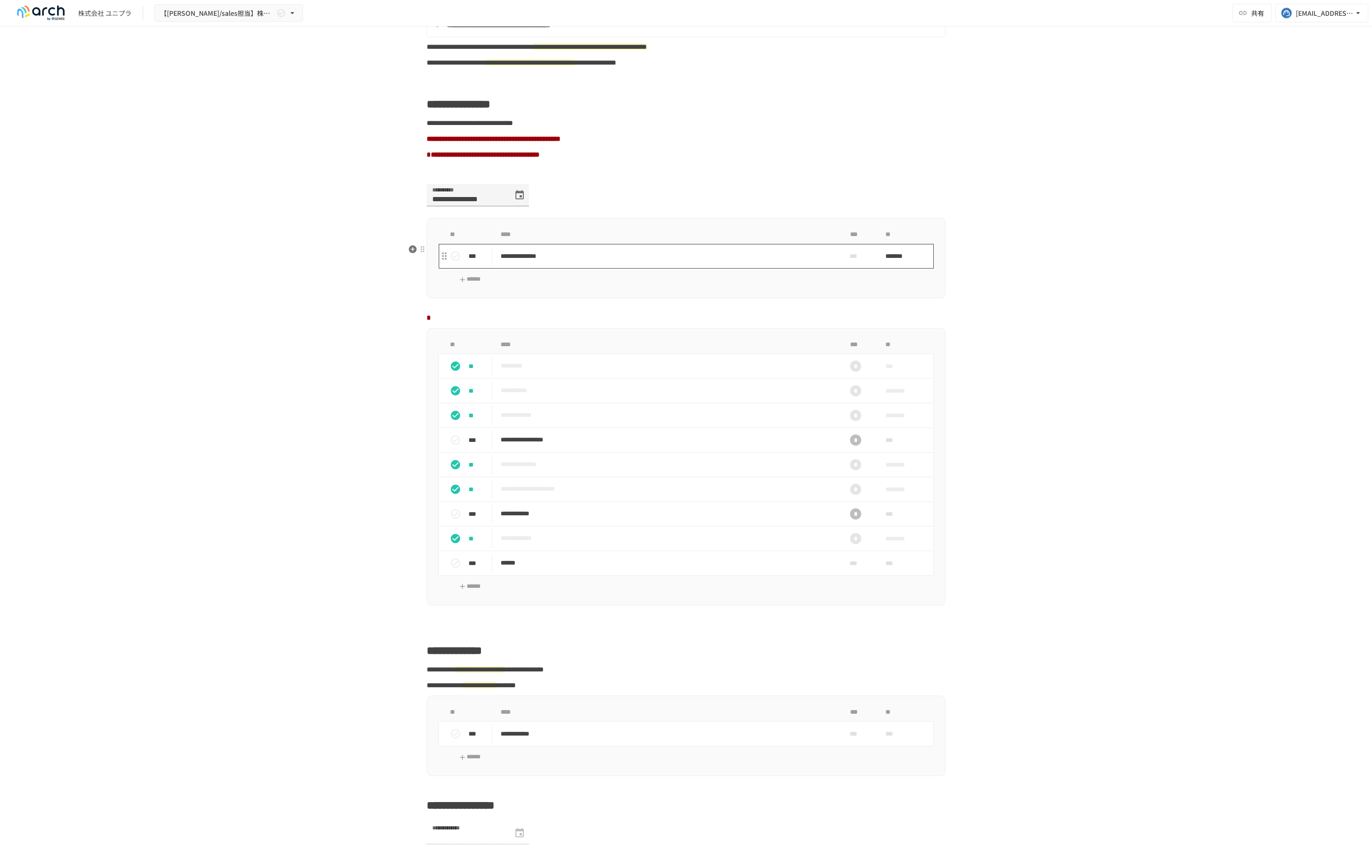 click on "**********" at bounding box center [667, 256] 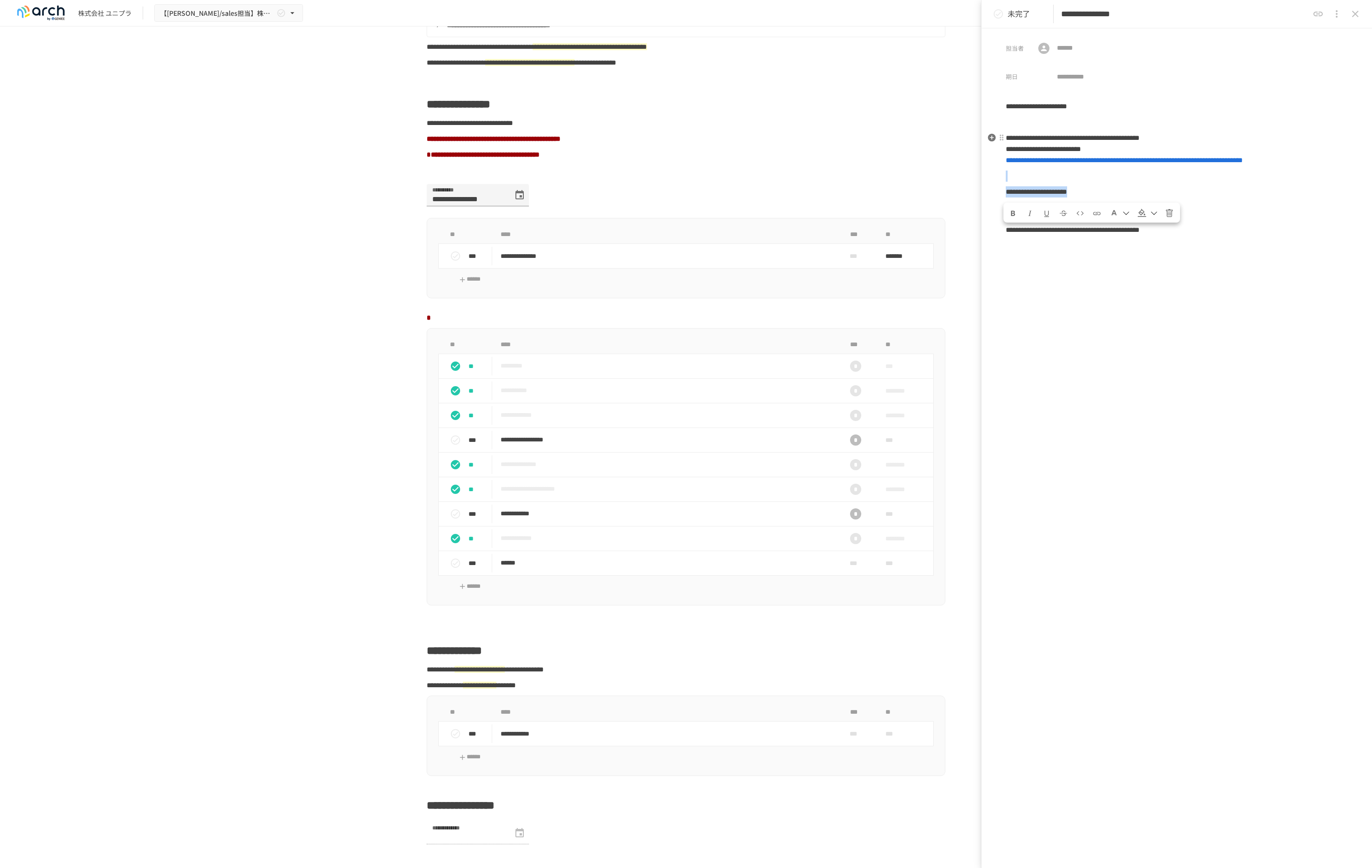 drag, startPoint x: 1070, startPoint y: 203, endPoint x: 1009, endPoint y: 169, distance: 69.83552 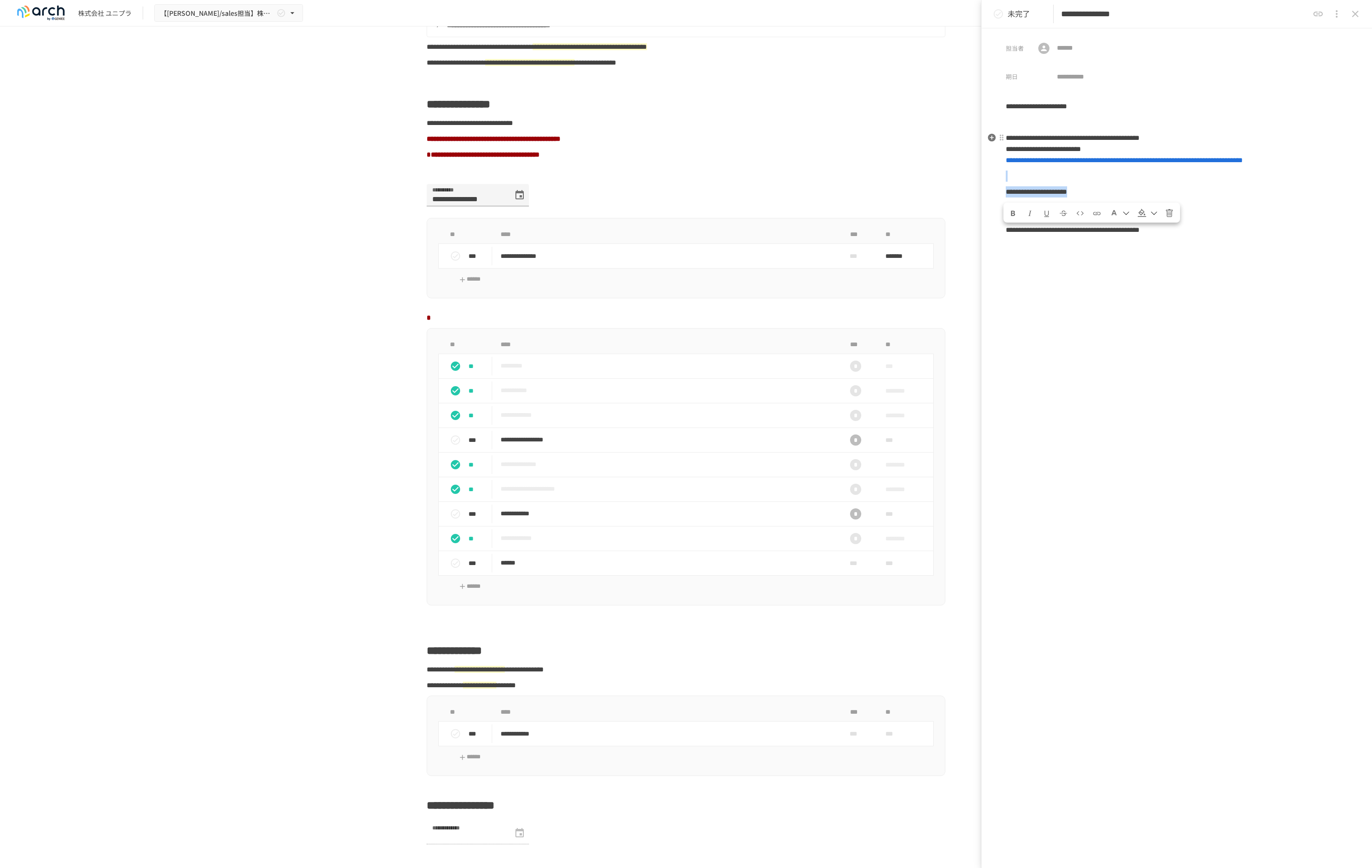 click on "**********" at bounding box center [1177, 176] 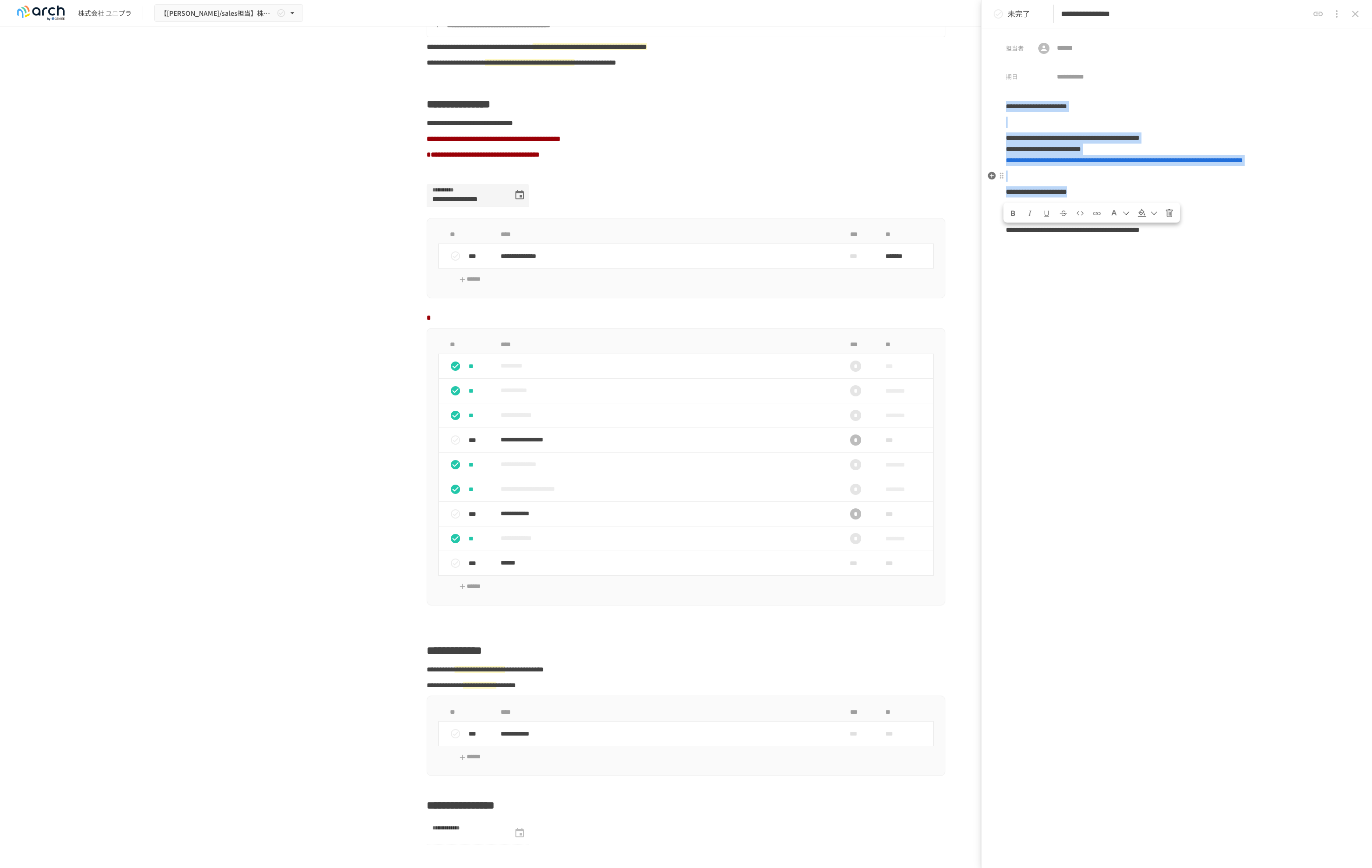 click at bounding box center (1177, 176) 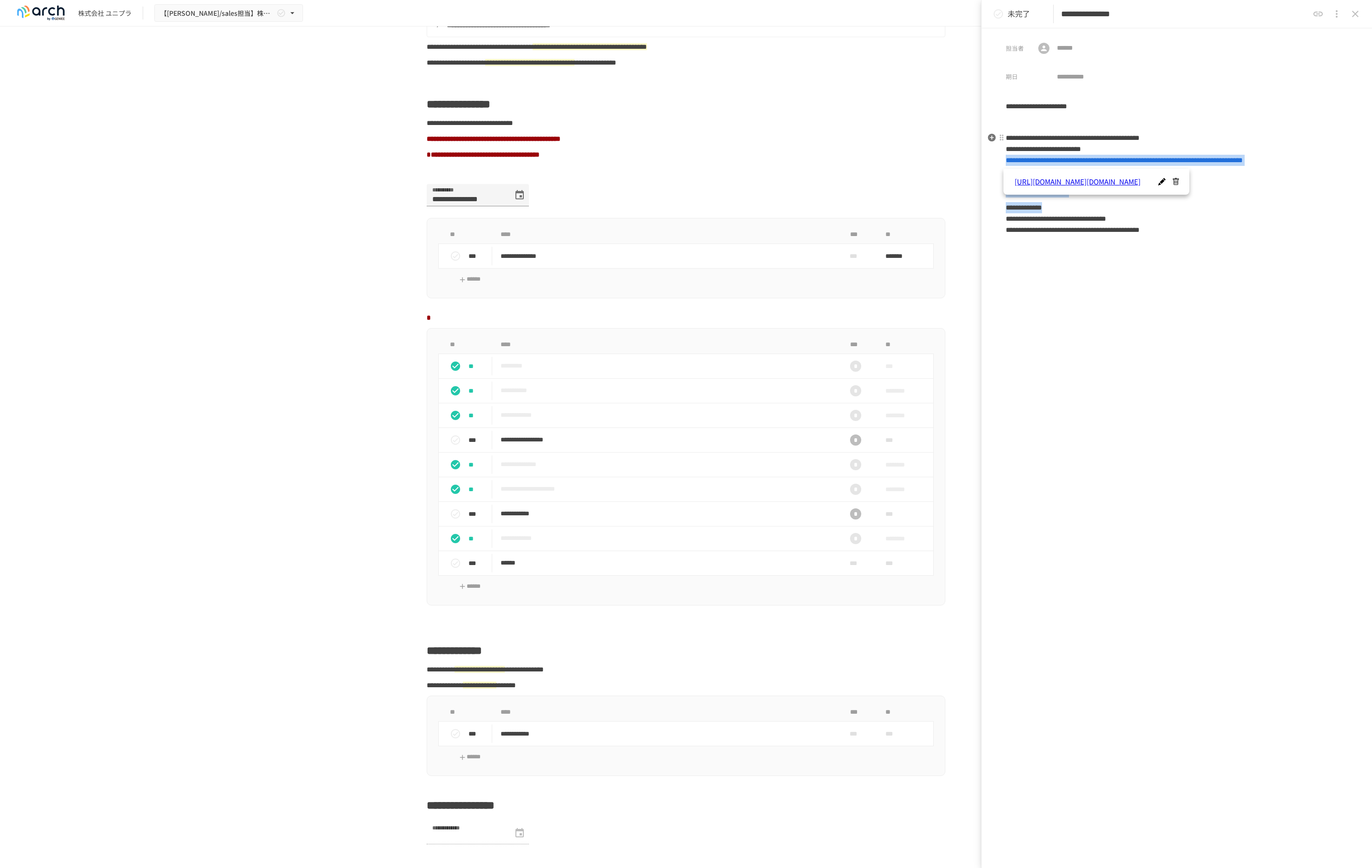 drag, startPoint x: 1075, startPoint y: 206, endPoint x: 1005, endPoint y: 161, distance: 83.2166 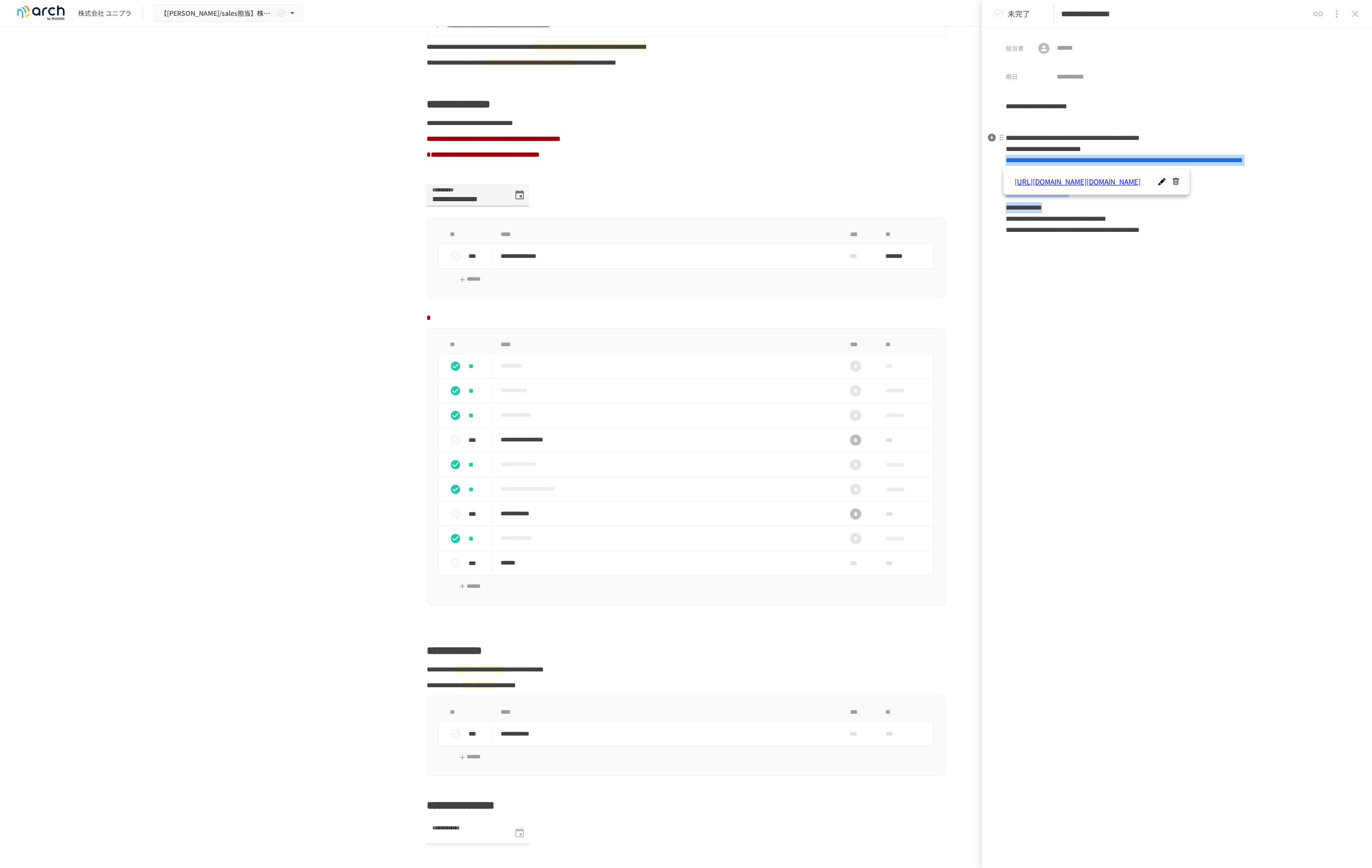click on "**********" at bounding box center [1177, 176] 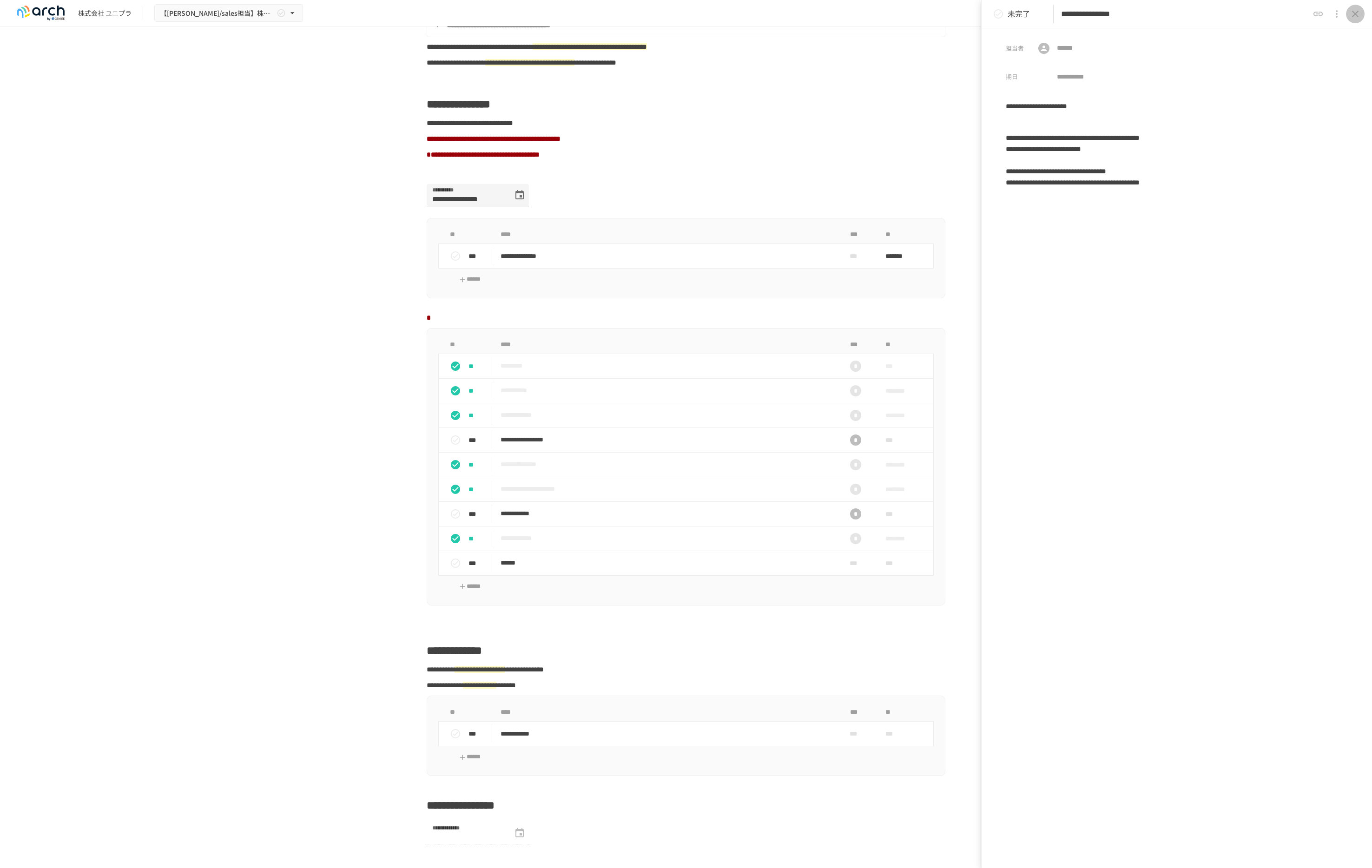 click at bounding box center (1355, 14) 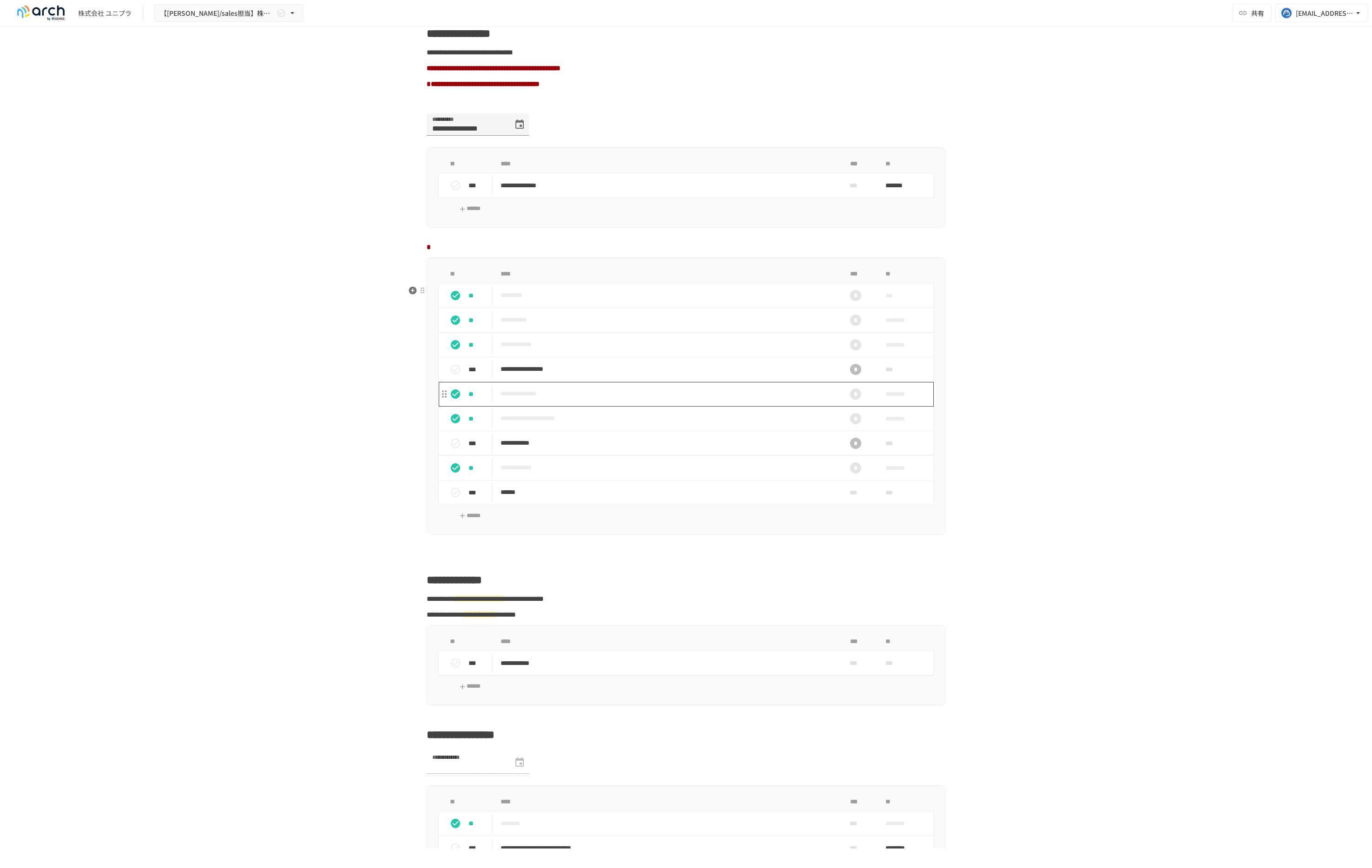 scroll, scrollTop: 648, scrollLeft: 0, axis: vertical 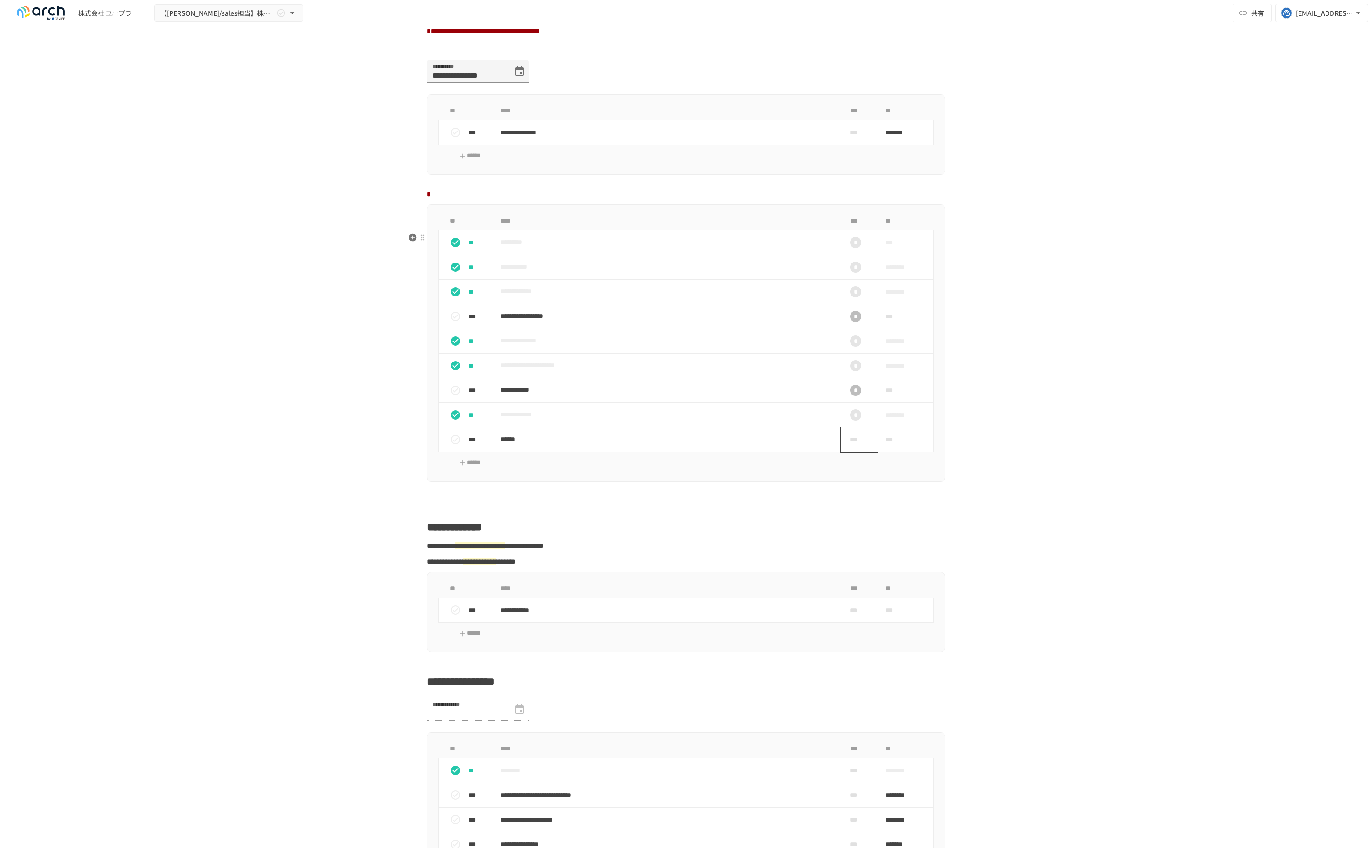 click on "***" at bounding box center (856, 440) 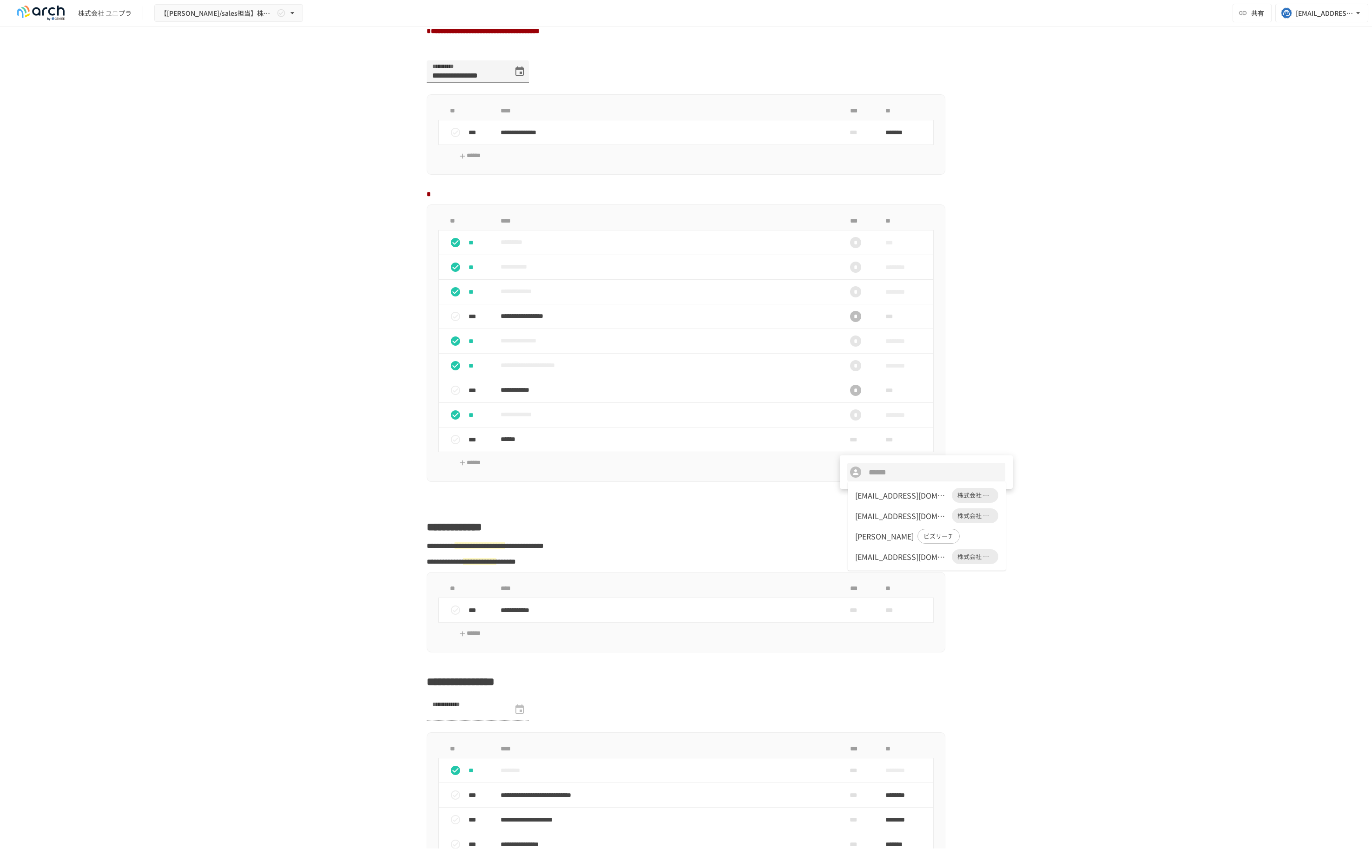 click on "[EMAIL_ADDRESS][DOMAIN_NAME]" at bounding box center [902, 495] 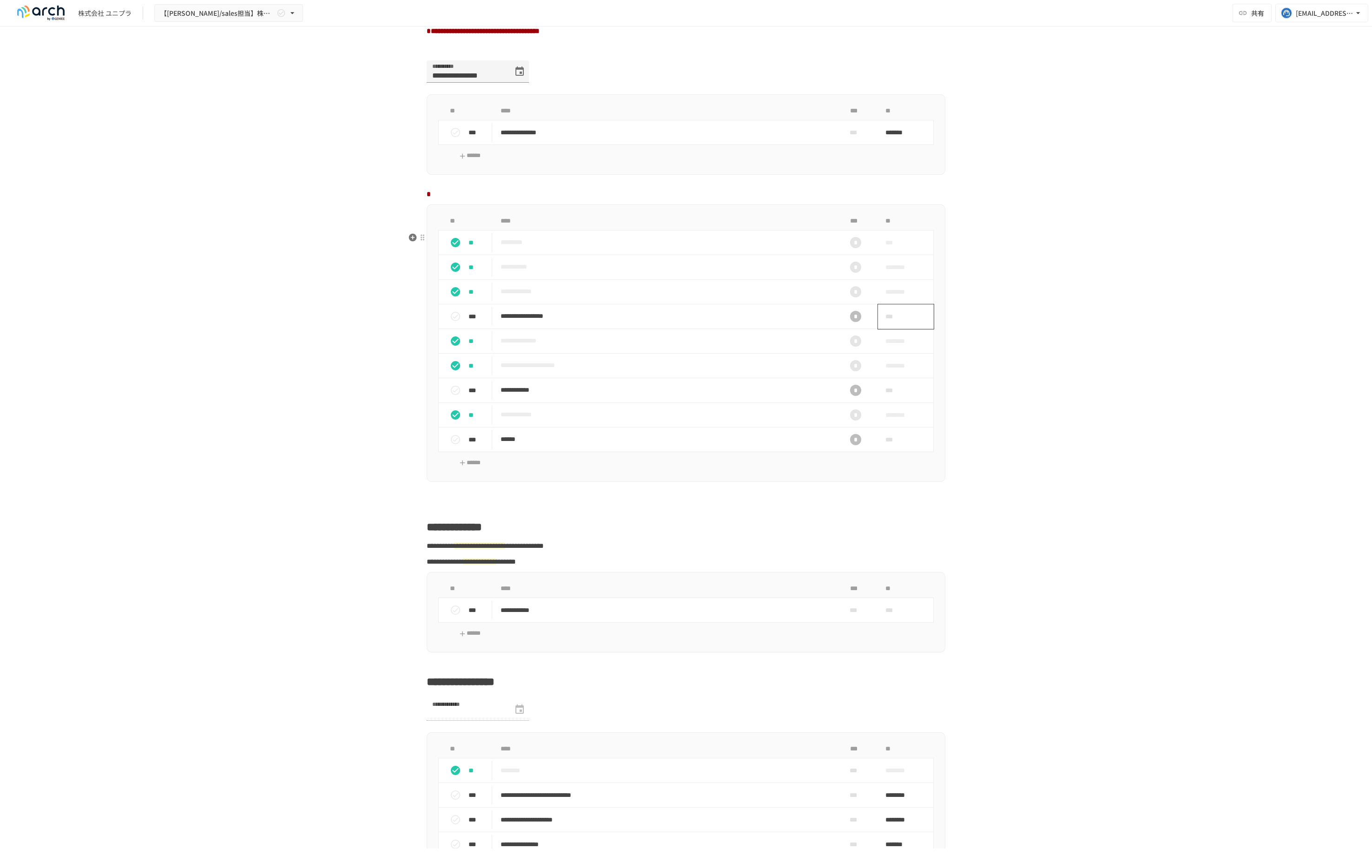 click on "***" at bounding box center (895, 316) 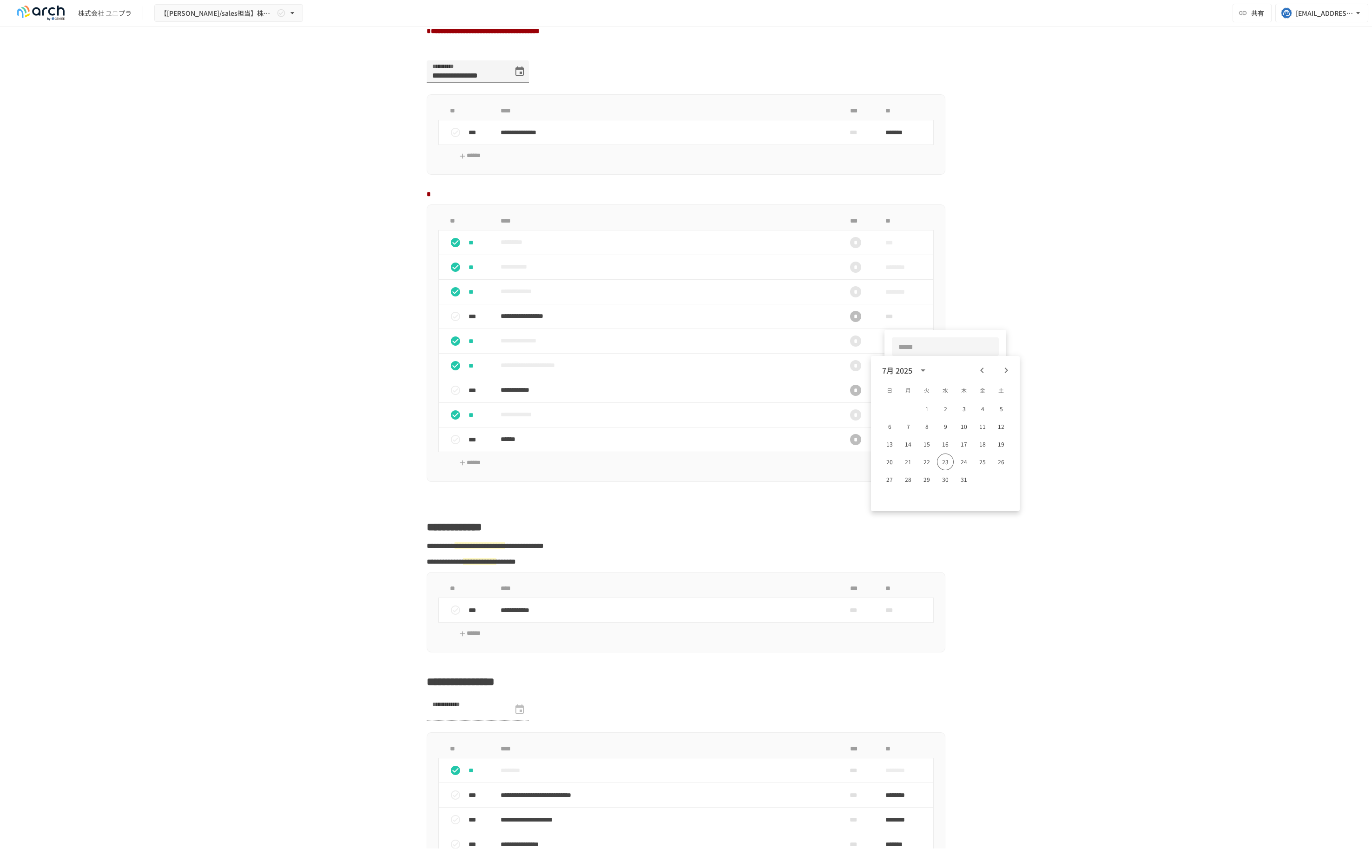 click 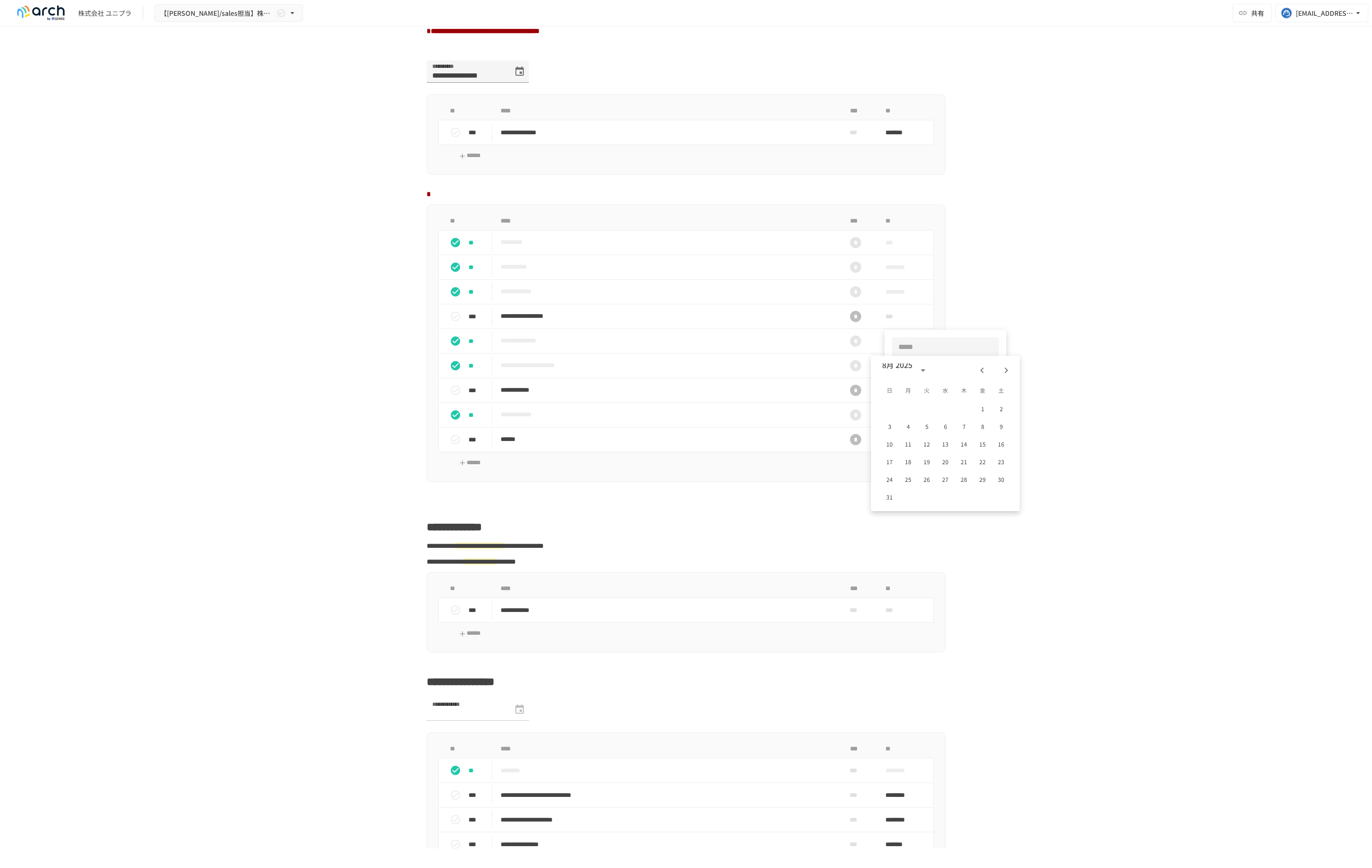 click 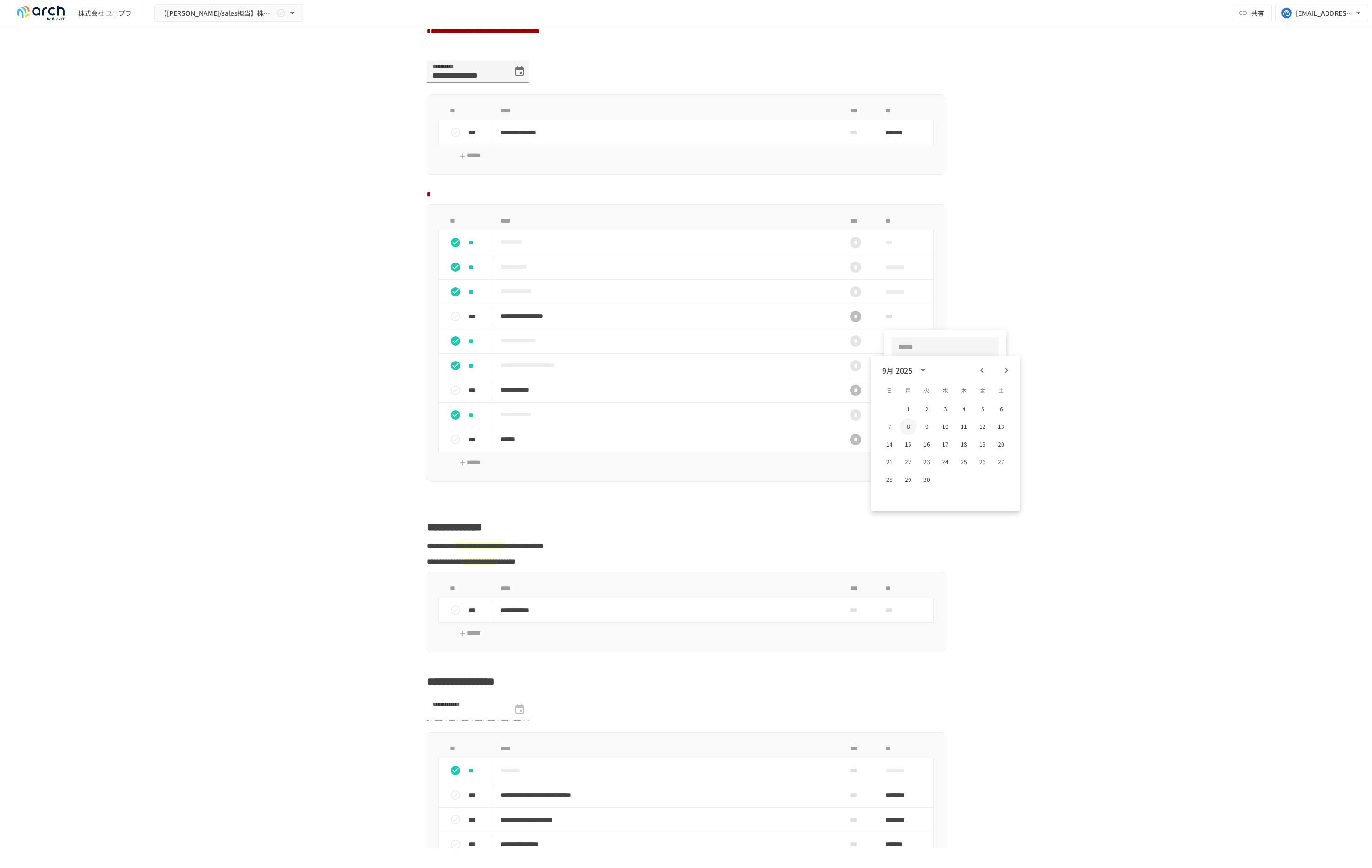 click on "8" at bounding box center [908, 427] 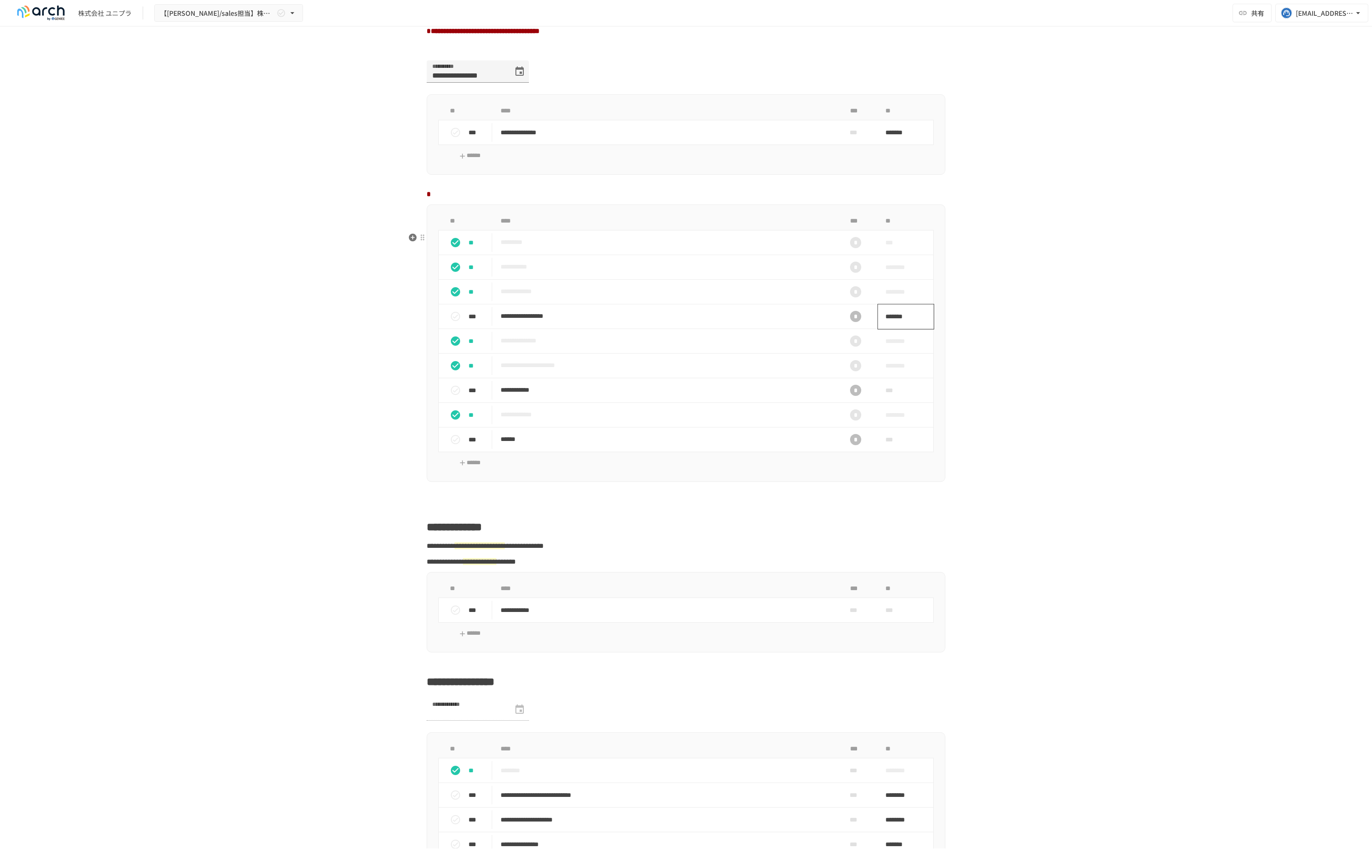 click on "*******" at bounding box center (901, 316) 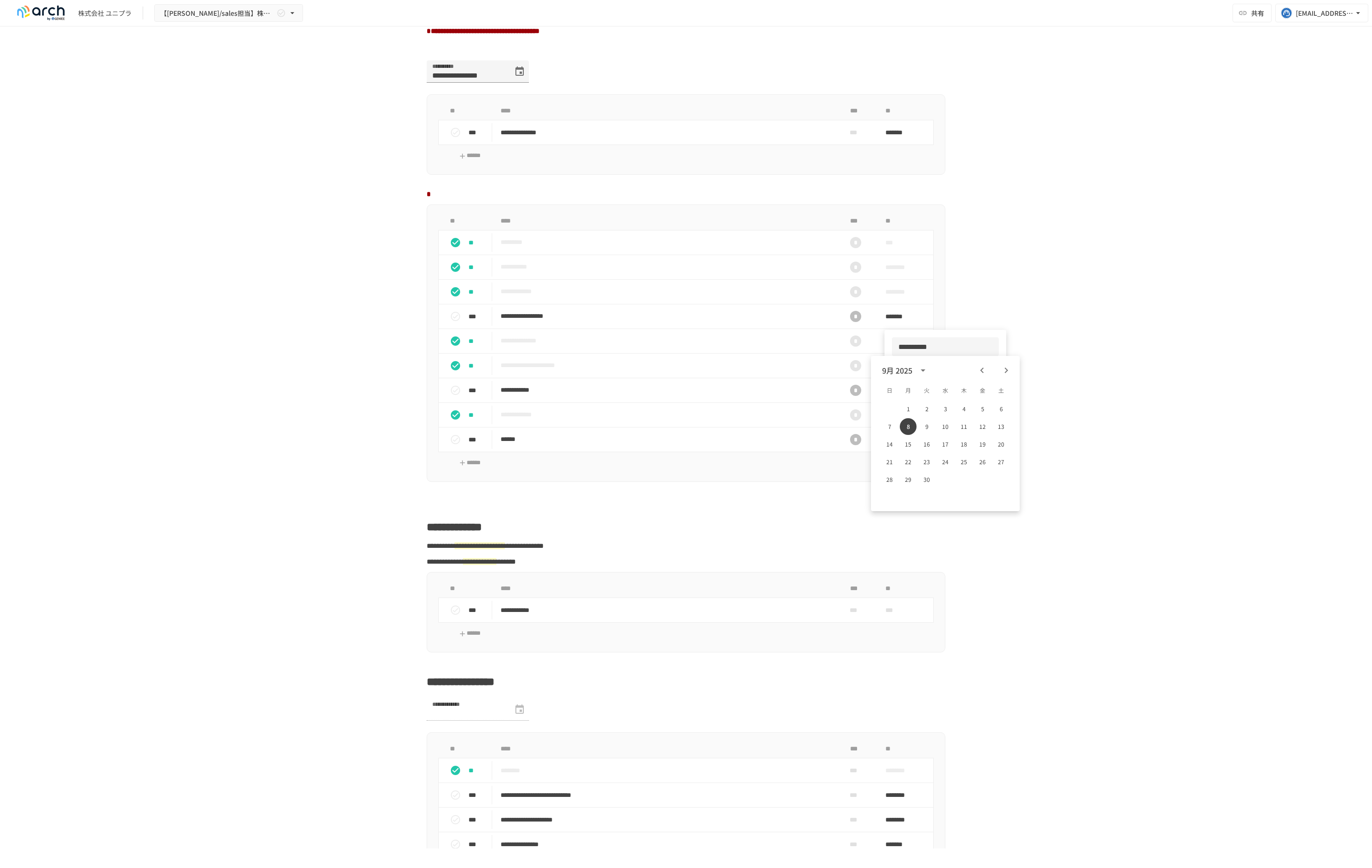 drag, startPoint x: 962, startPoint y: 345, endPoint x: 893, endPoint y: 346, distance: 69.0072 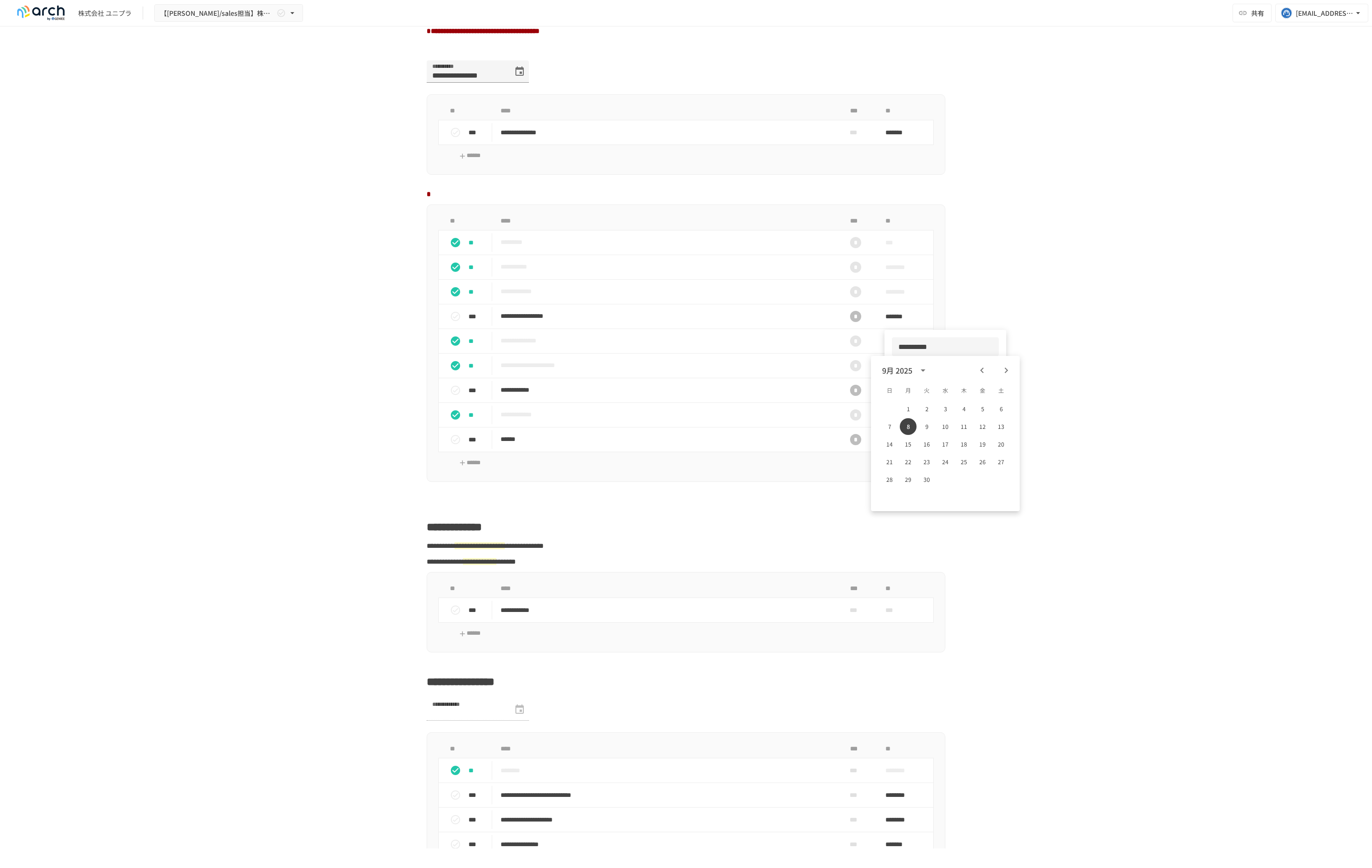 click on "**********" at bounding box center [945, 347] 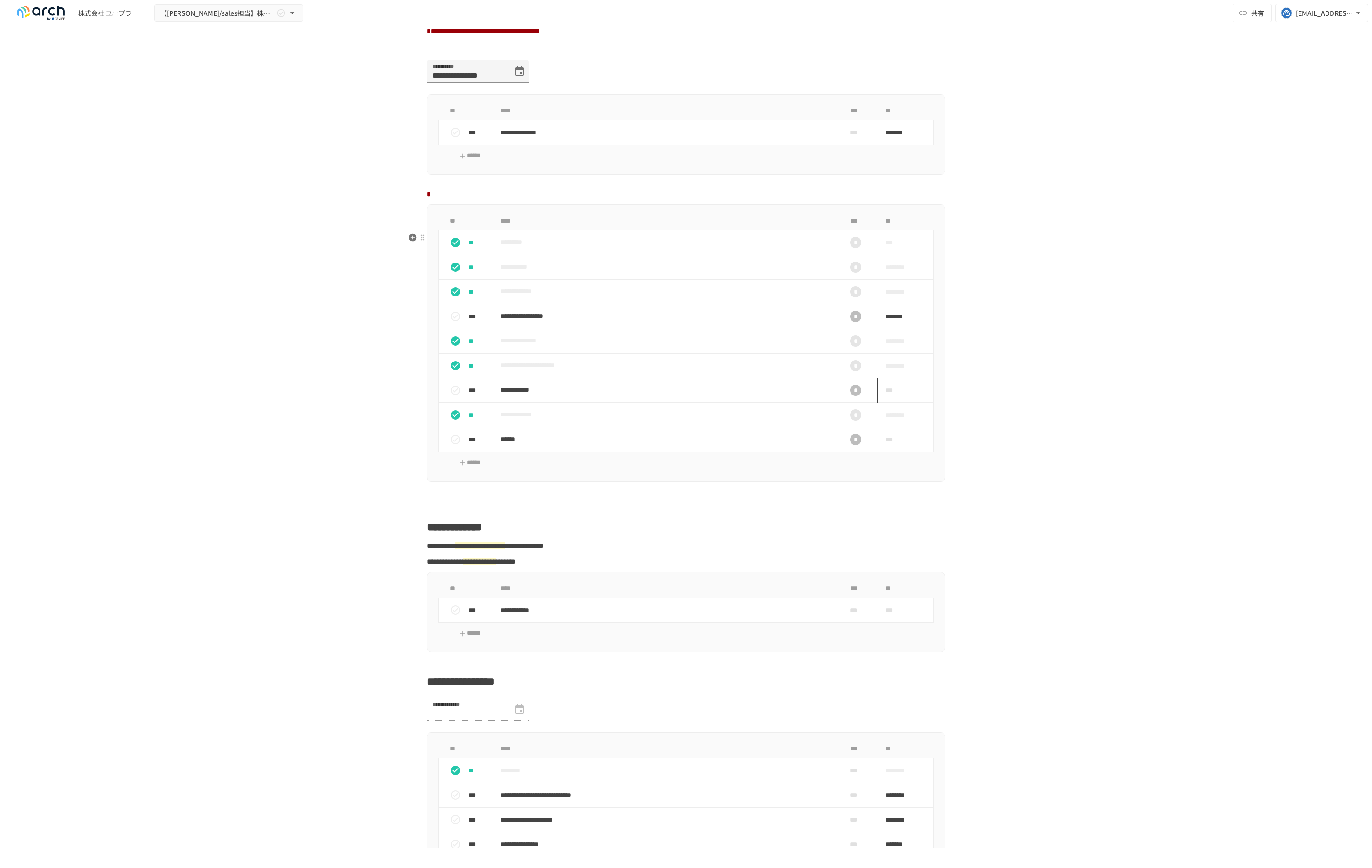 click on "***" at bounding box center [895, 390] 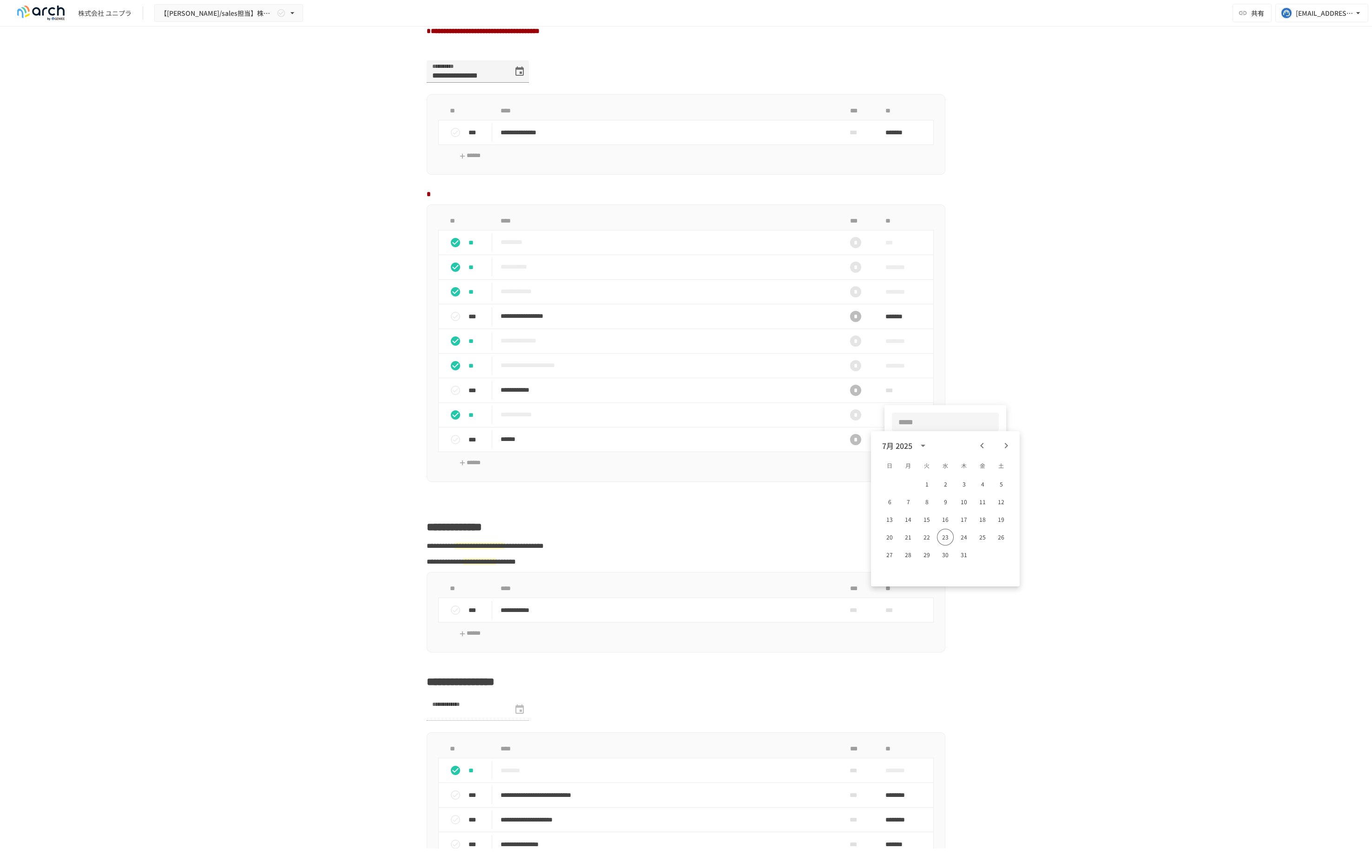 click at bounding box center (945, 422) 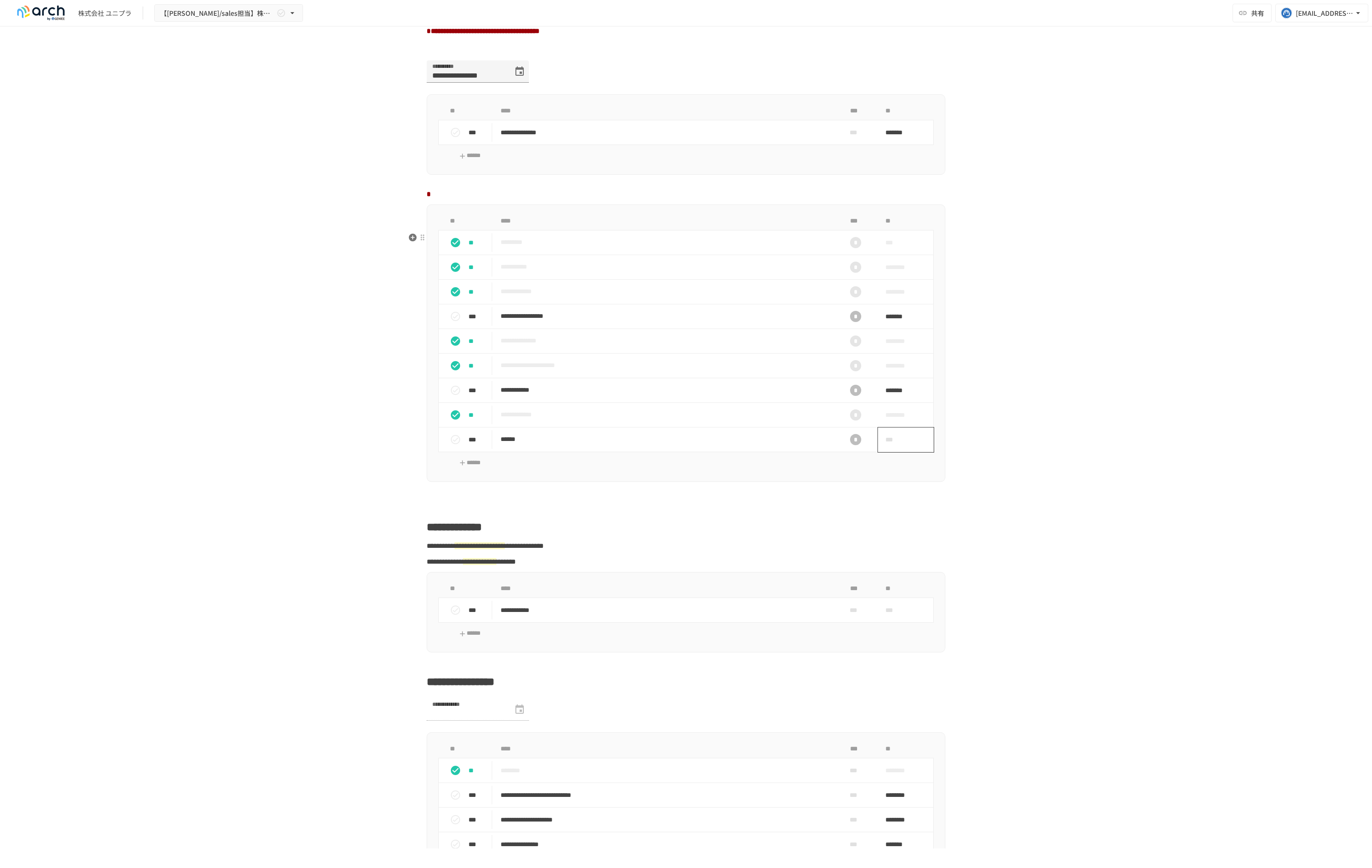 click on "***" at bounding box center [895, 440] 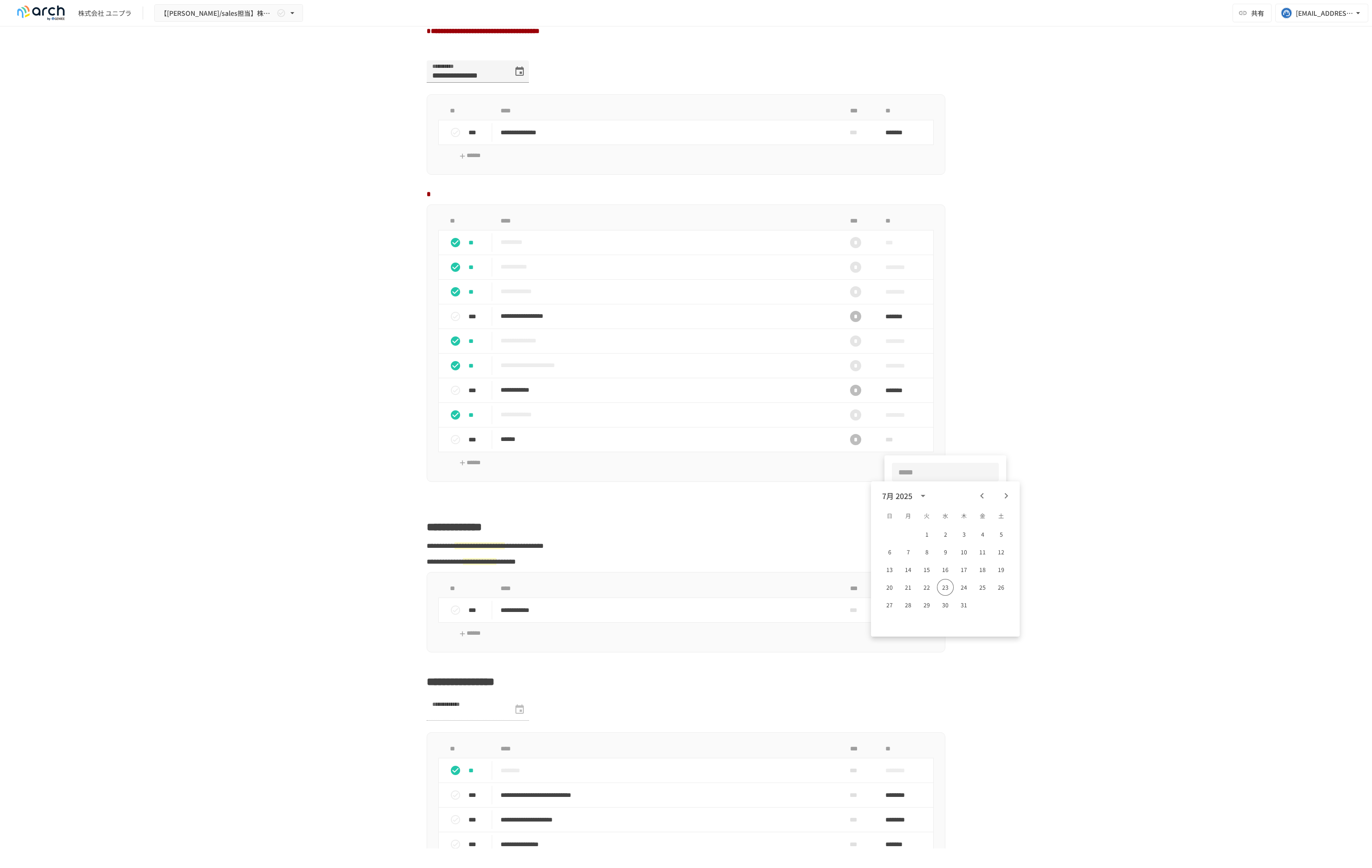 click at bounding box center (945, 472) 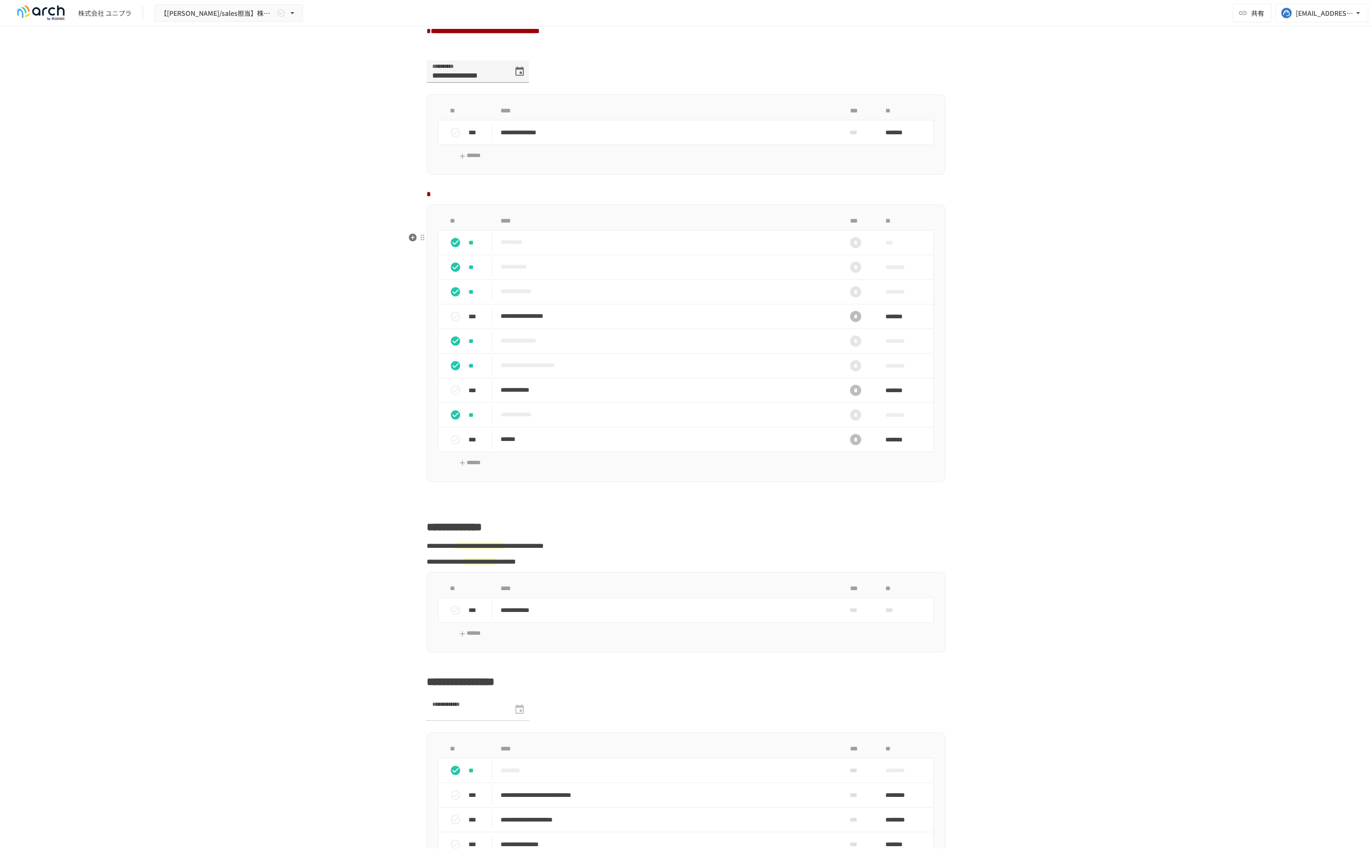 click on "**********" at bounding box center [686, 437] 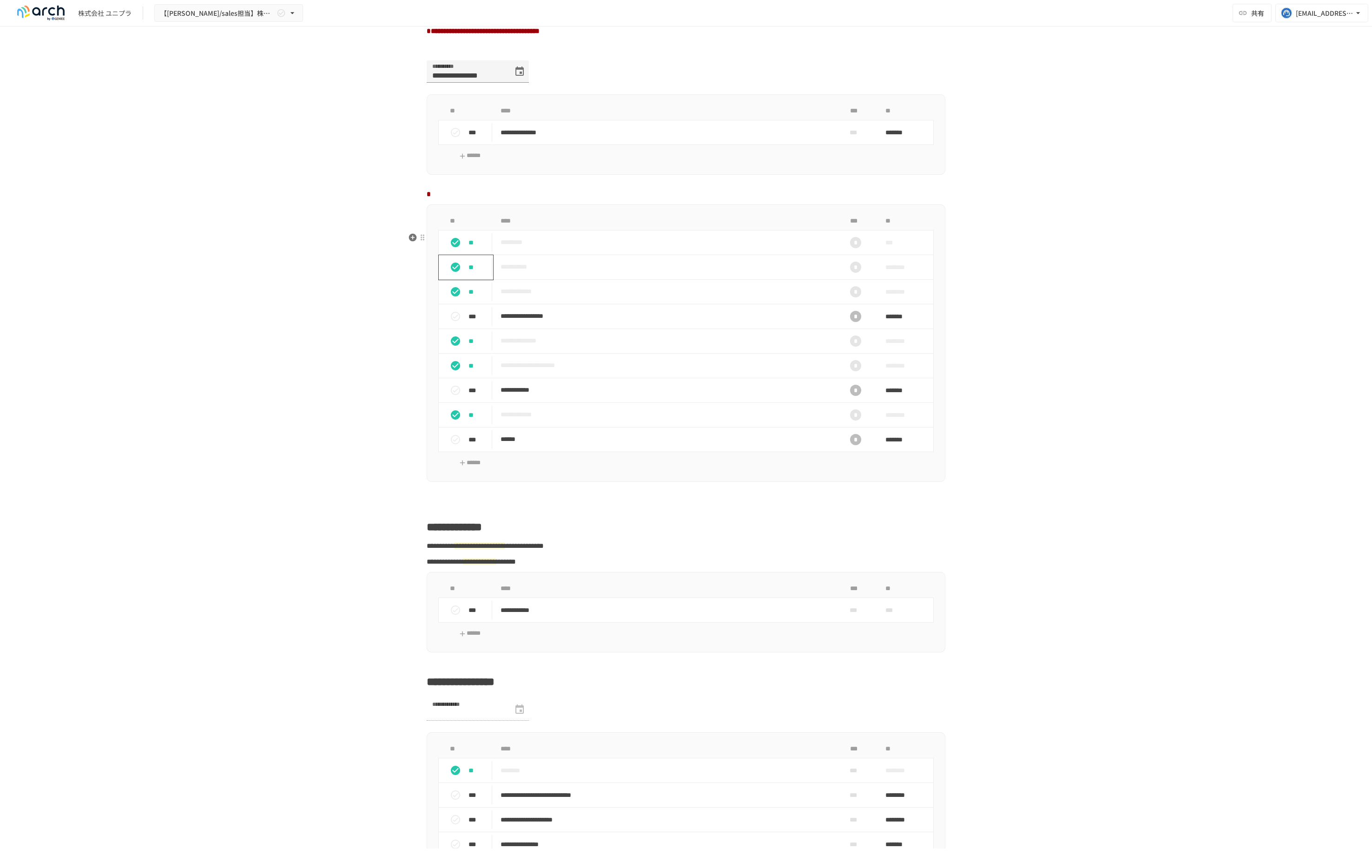 click 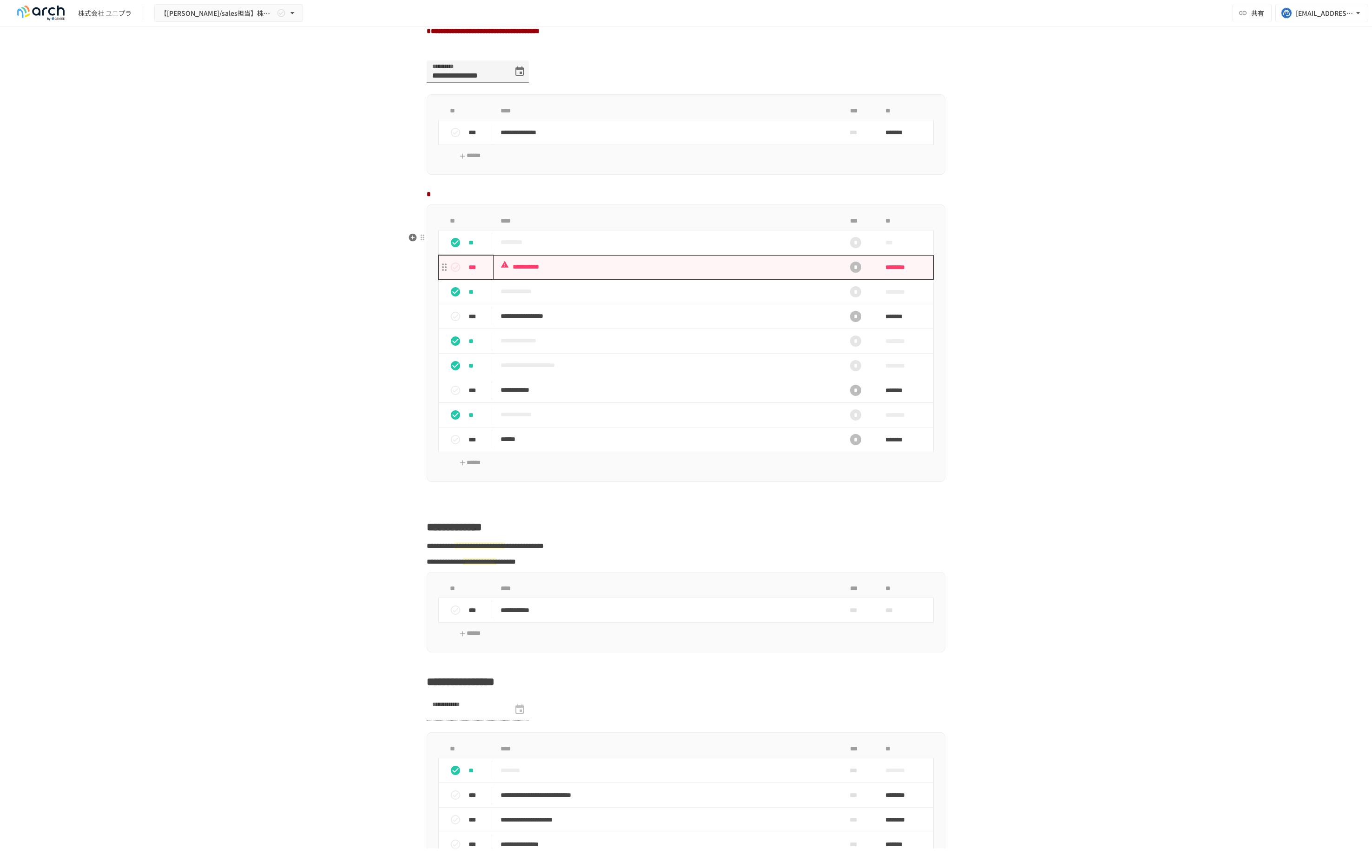 click on "**********" at bounding box center [666, 267] 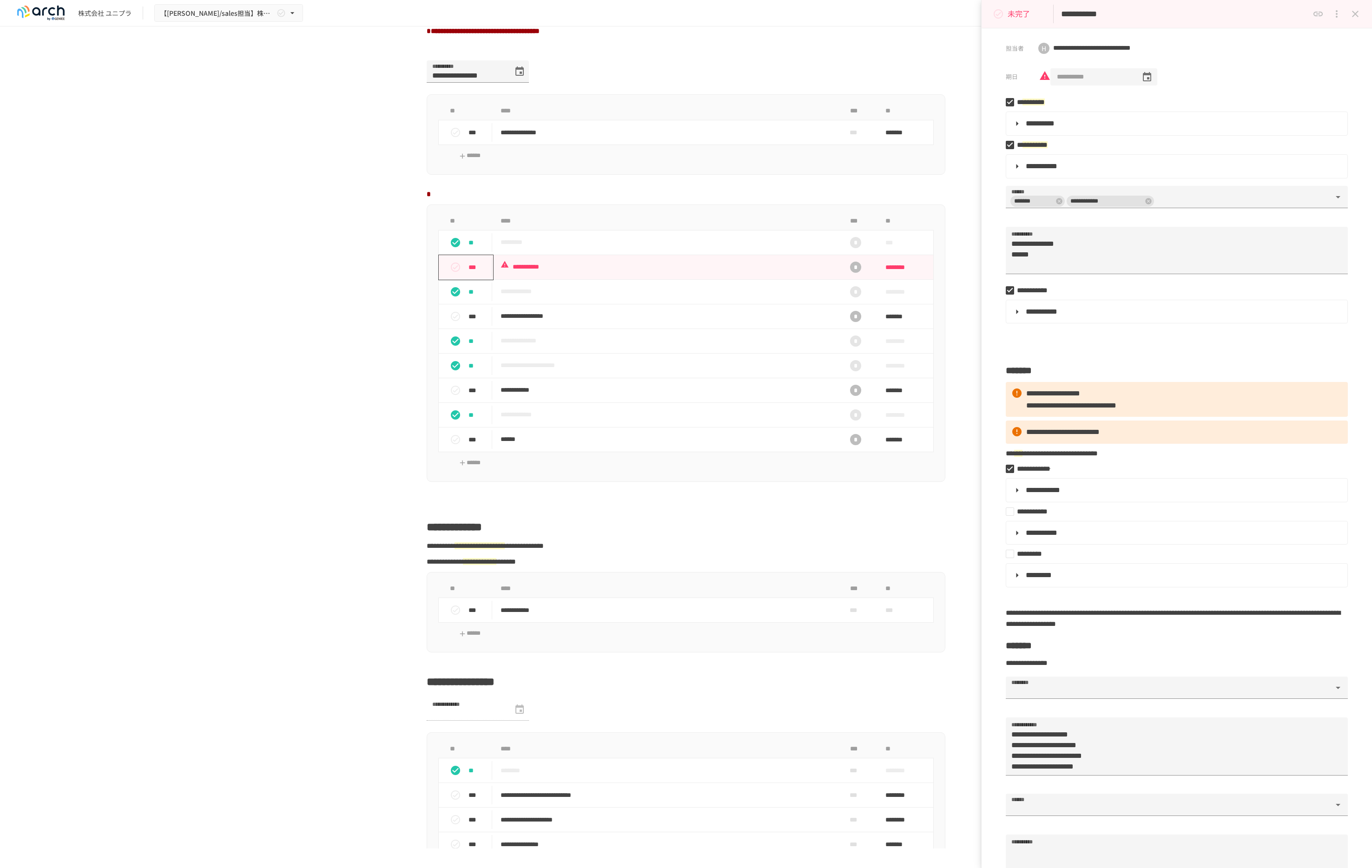 drag, startPoint x: 1102, startPoint y: 73, endPoint x: 1045, endPoint y: 73, distance: 57 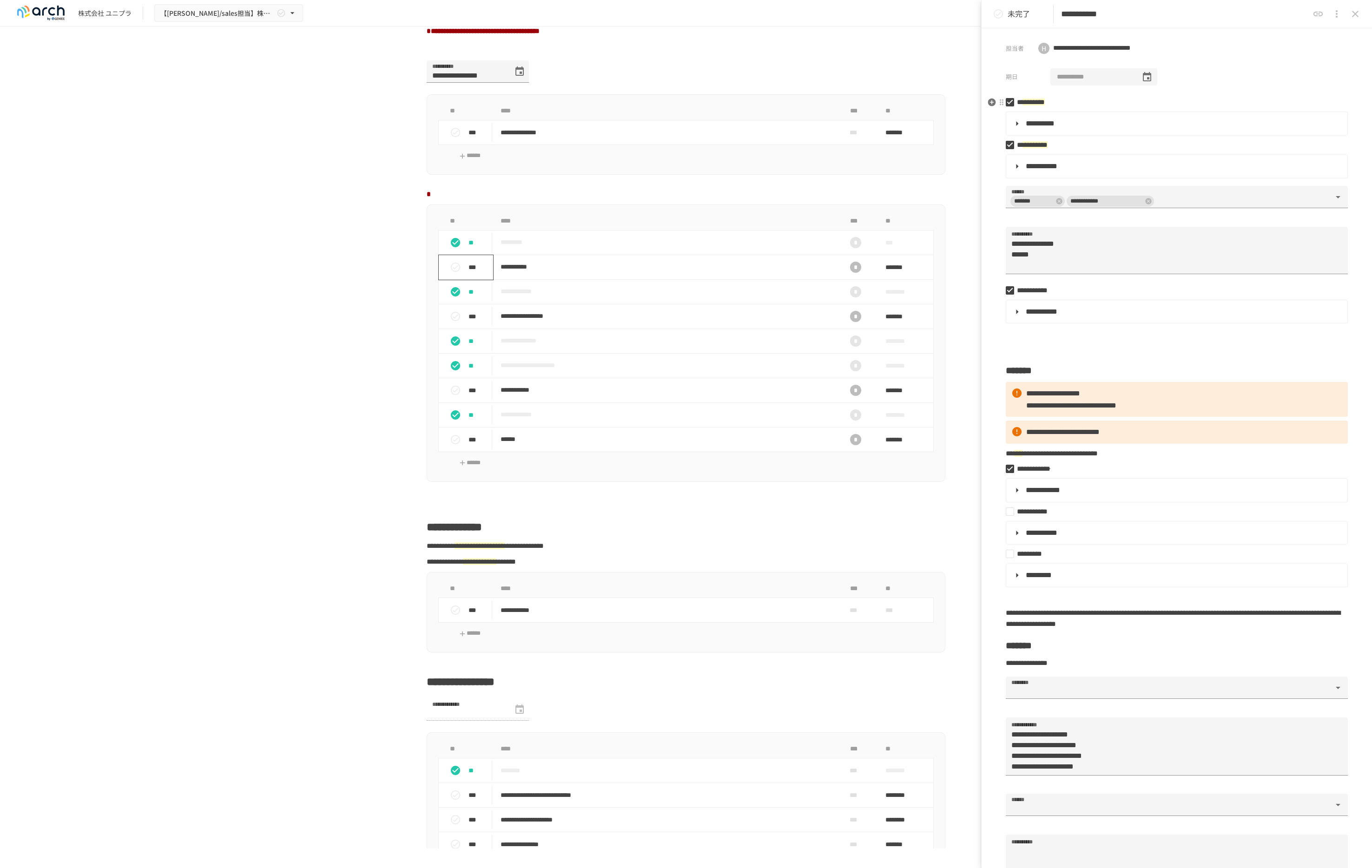 type on "**********" 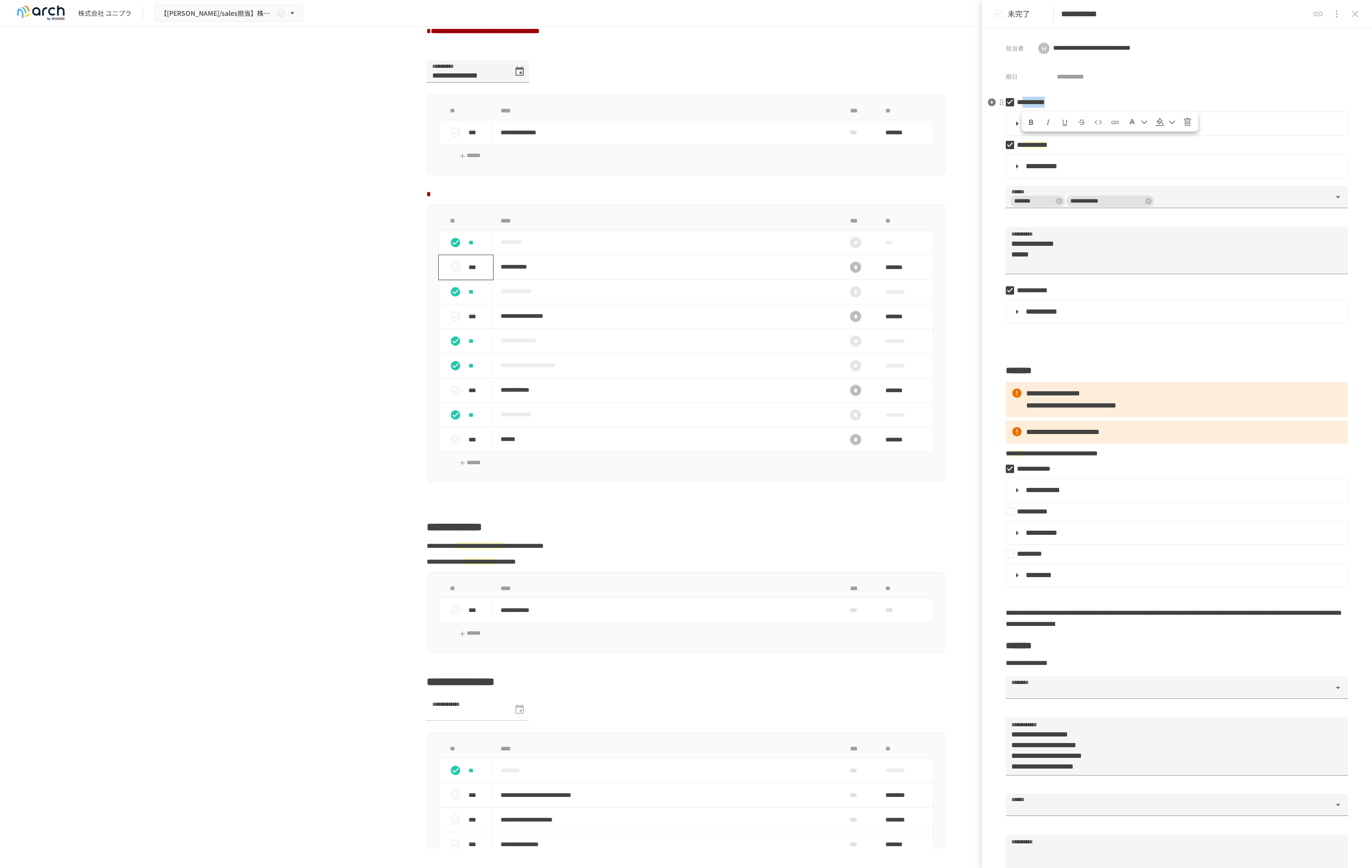 drag, startPoint x: 1088, startPoint y: 108, endPoint x: 1022, endPoint y: 107, distance: 66.00758 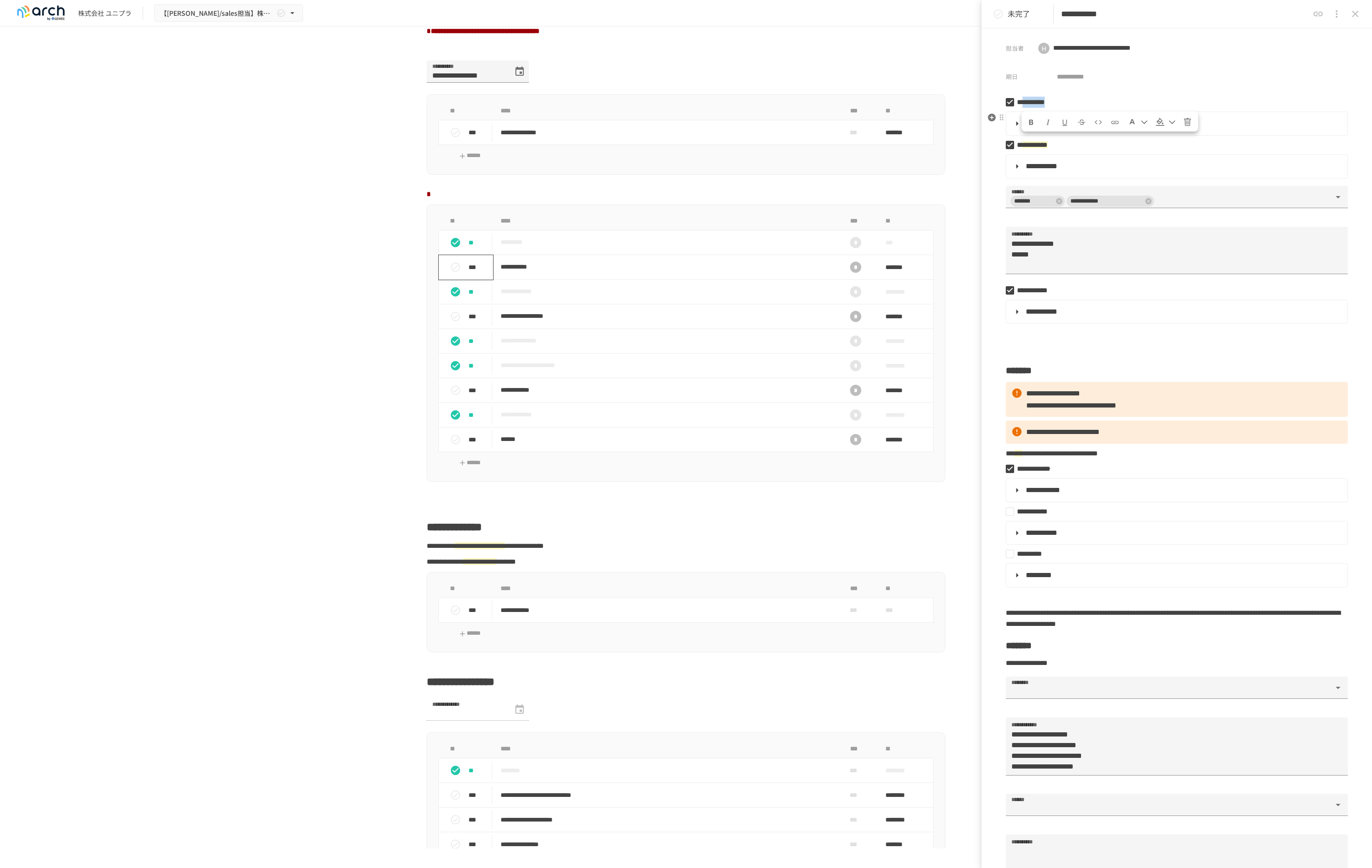 click at bounding box center [1160, 122] 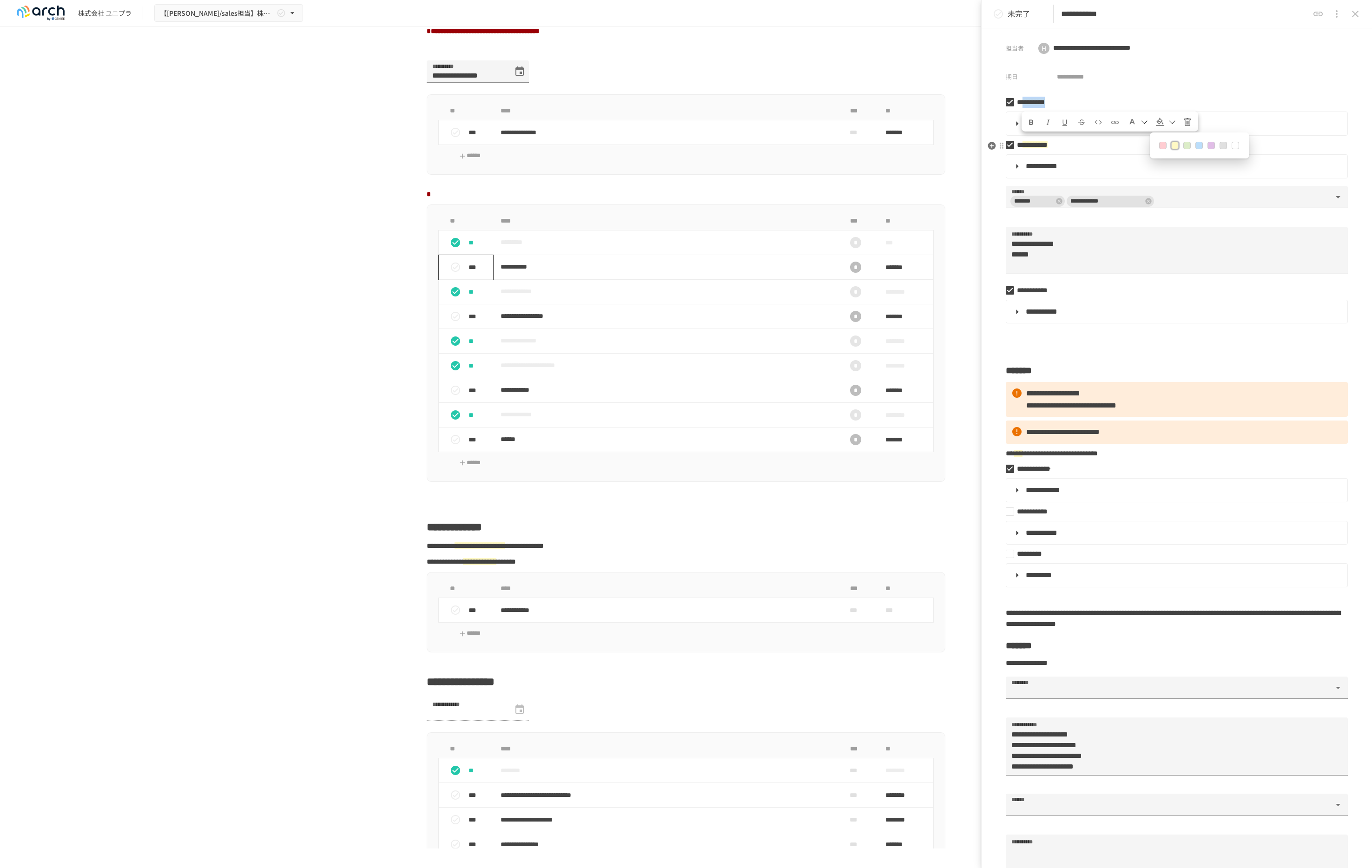 click at bounding box center (1235, 145) 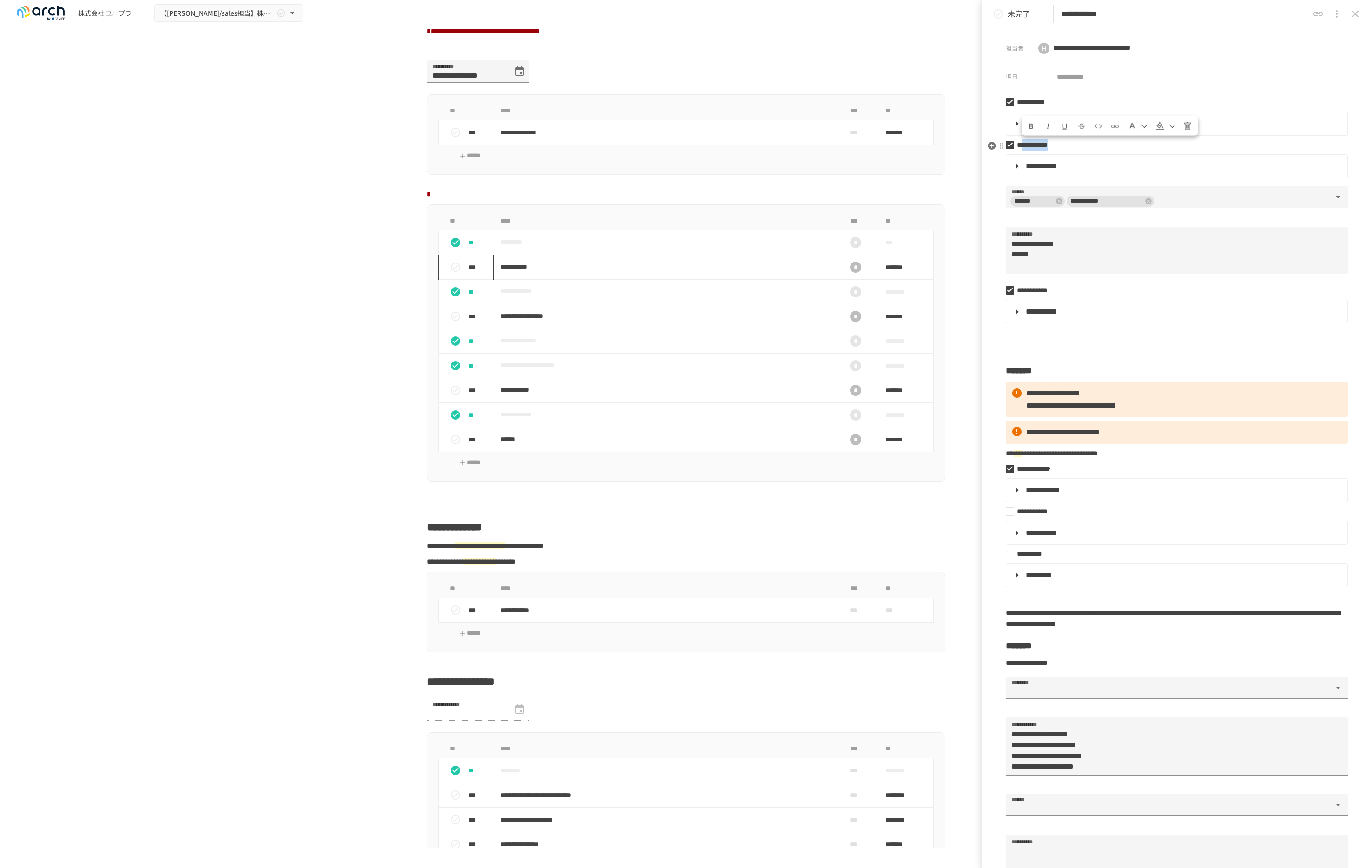 drag, startPoint x: 1095, startPoint y: 144, endPoint x: 1023, endPoint y: 144, distance: 72 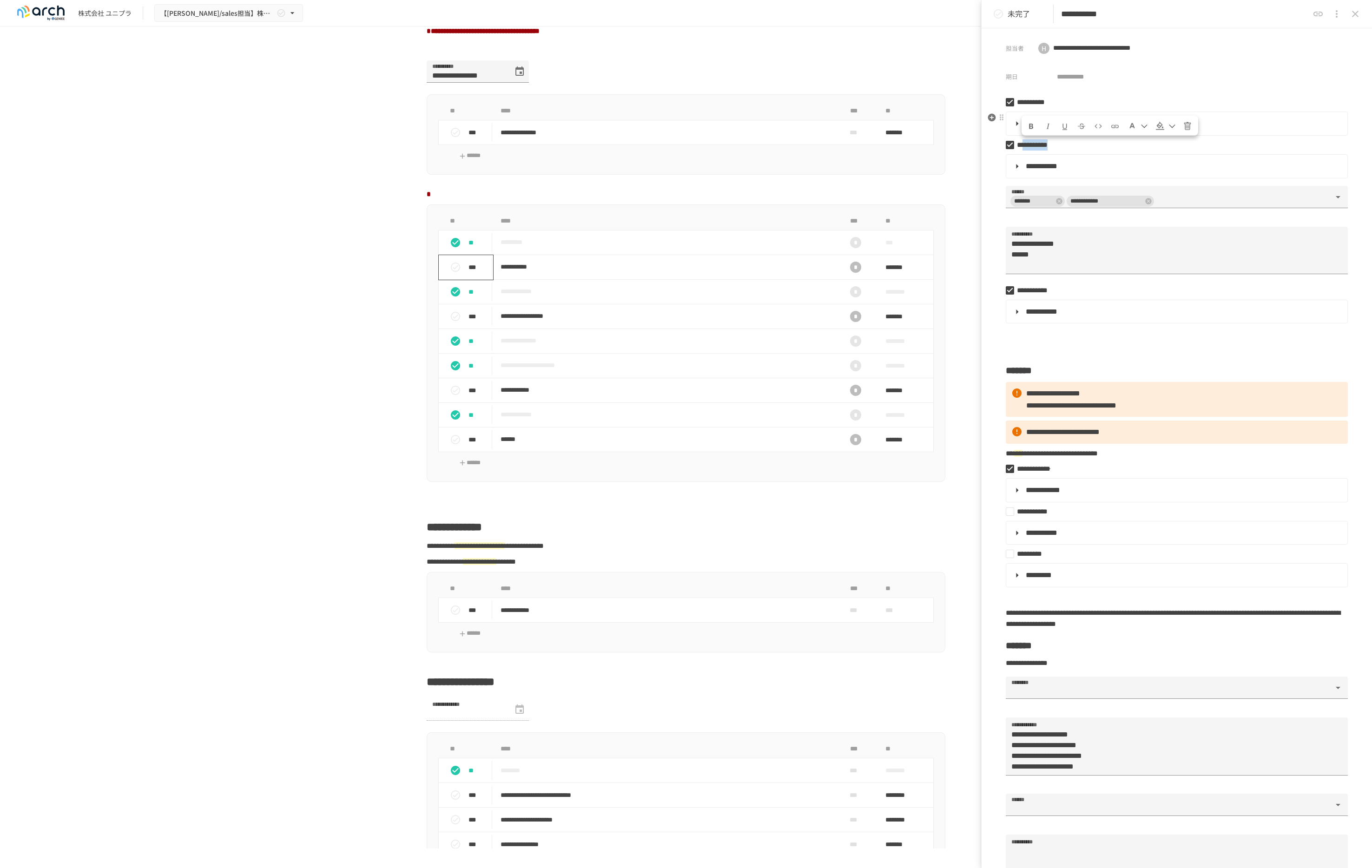 click at bounding box center [1160, 126] 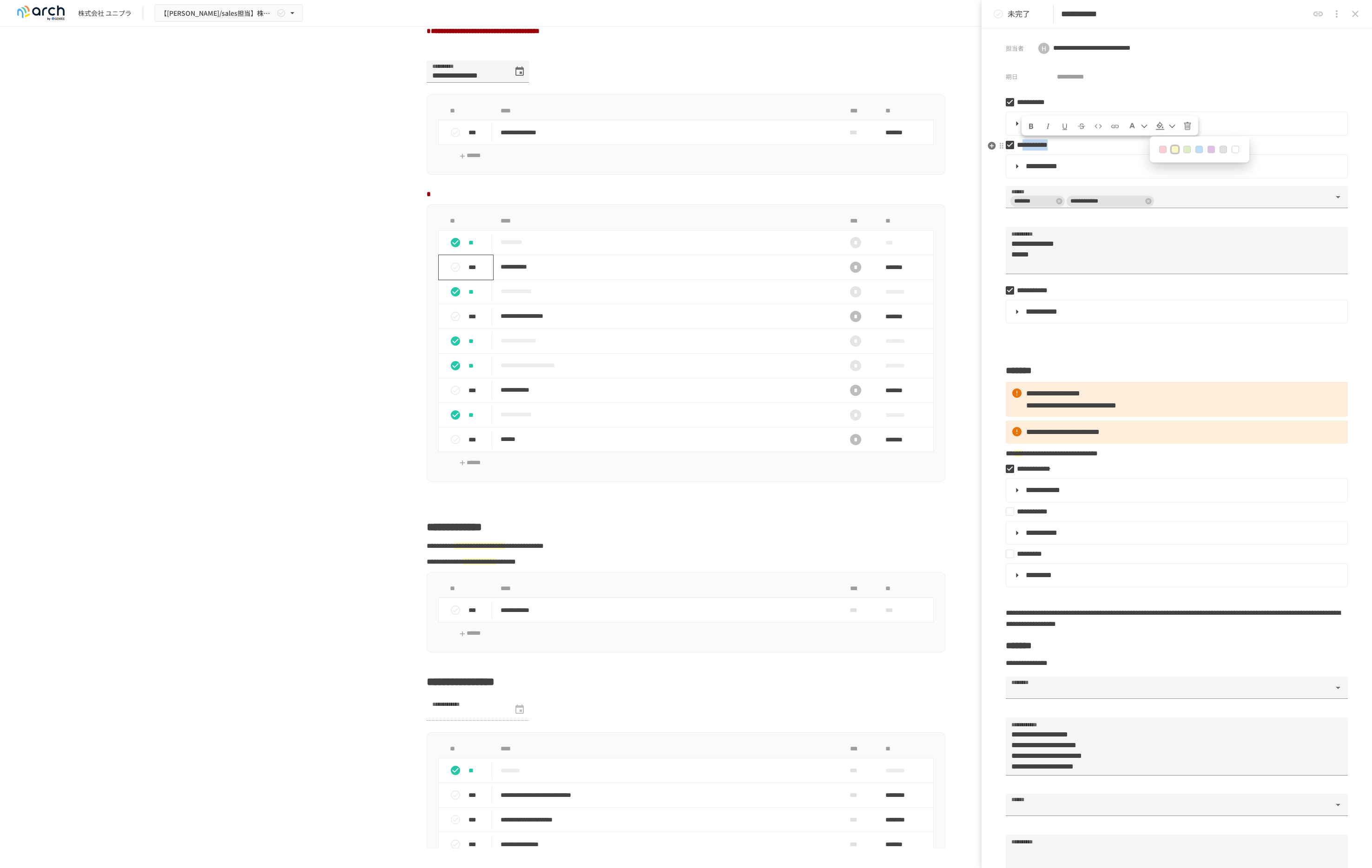 click at bounding box center [1235, 150] 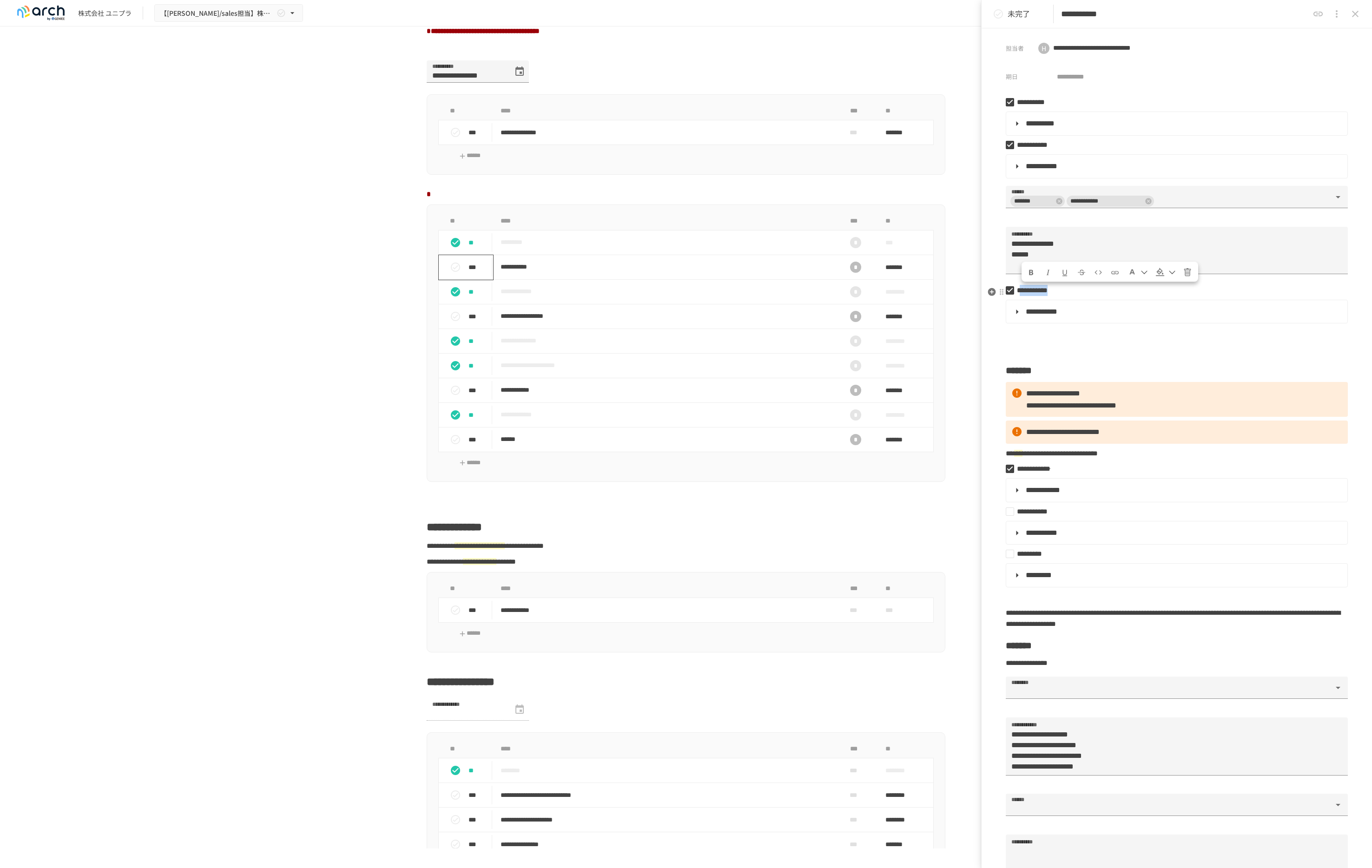 drag, startPoint x: 1101, startPoint y: 295, endPoint x: 1022, endPoint y: 295, distance: 79 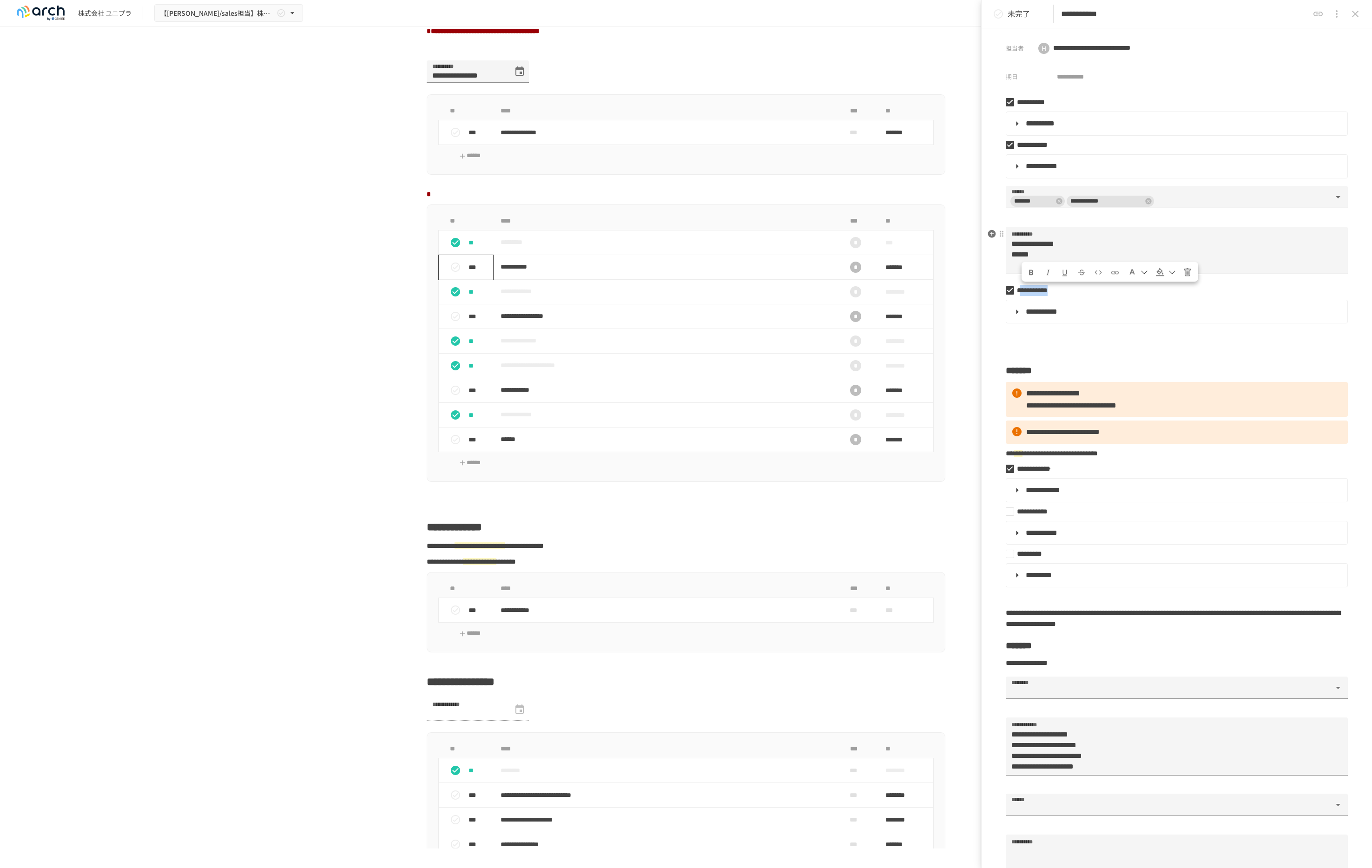 click at bounding box center (1160, 272) 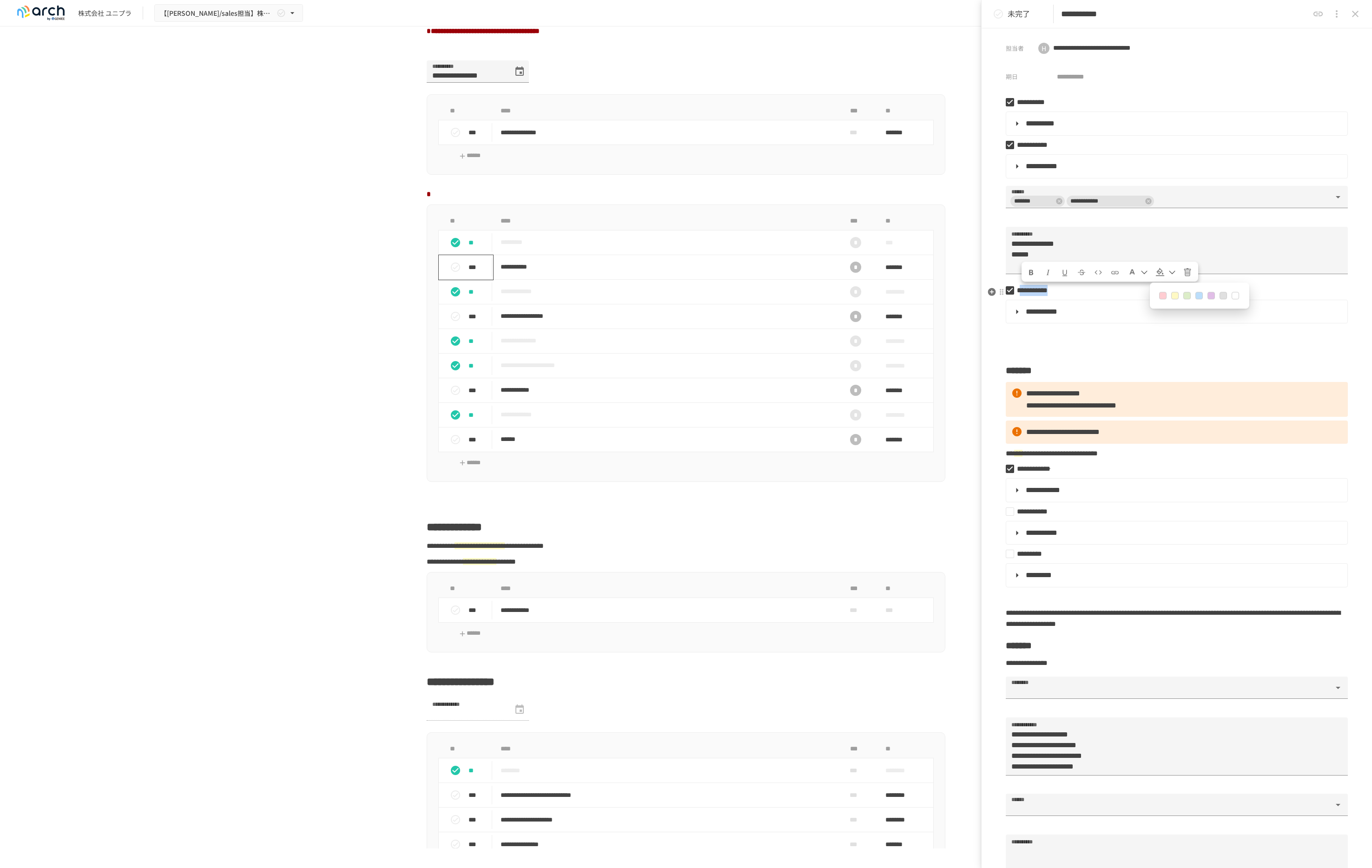 click at bounding box center [1175, 296] 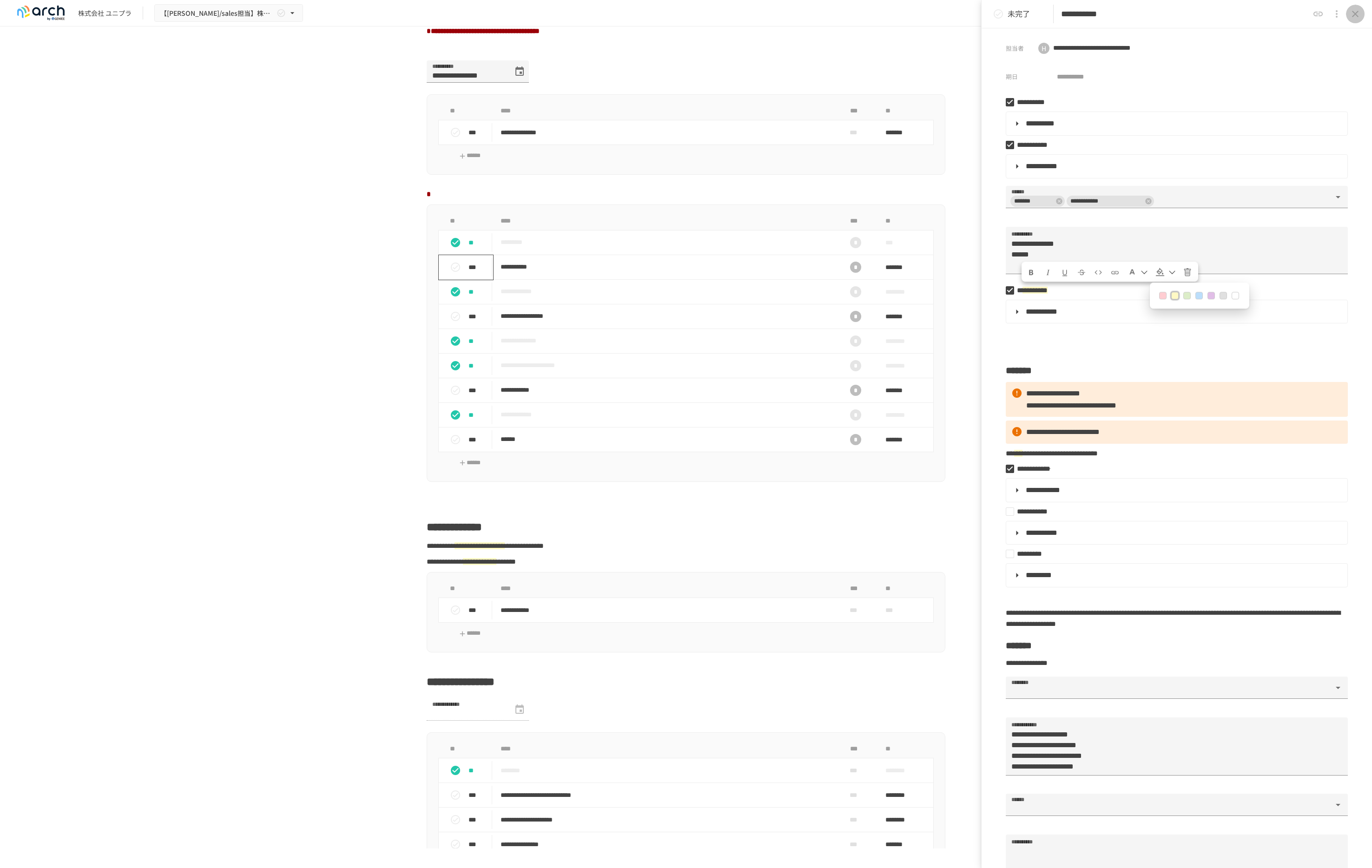 click 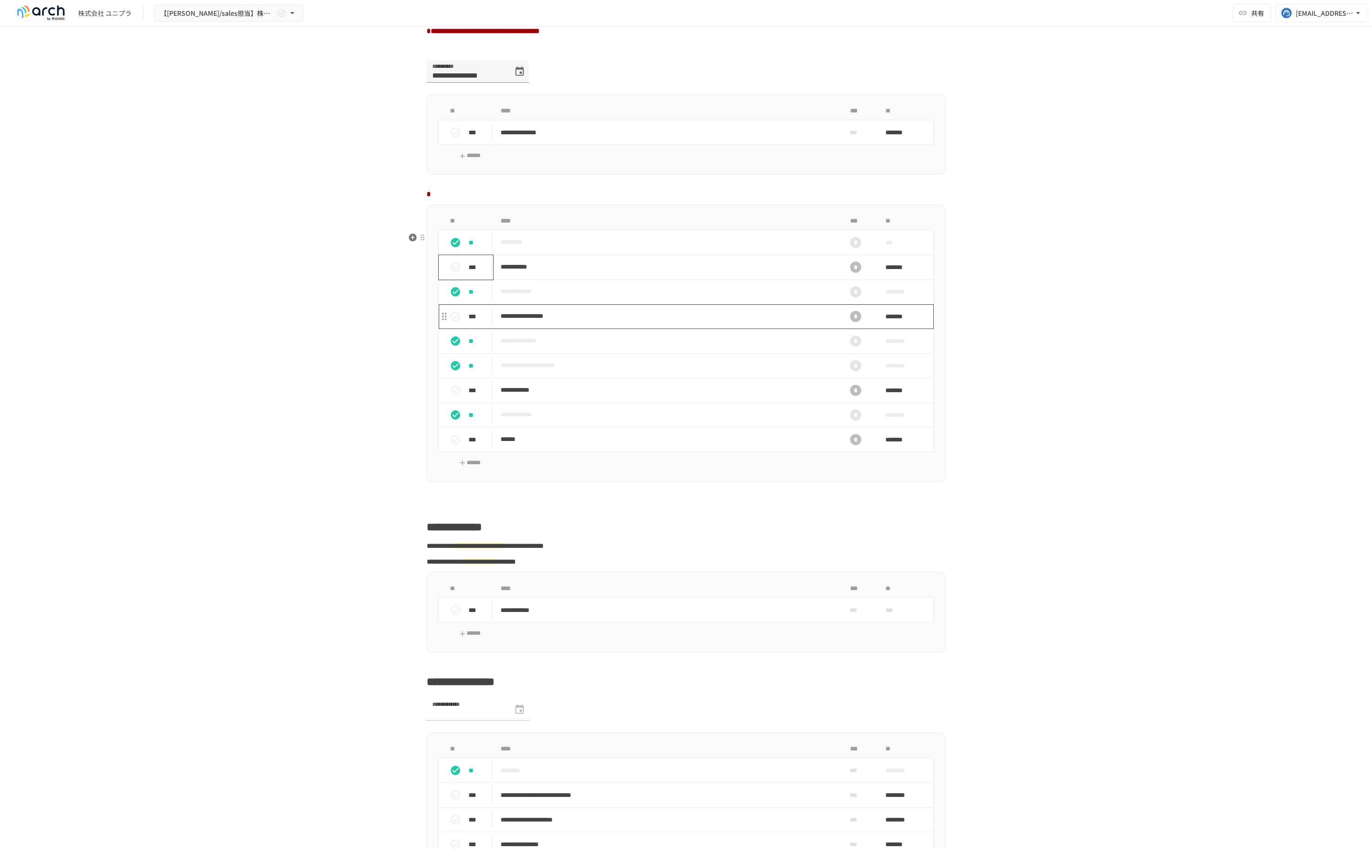 click on "**********" at bounding box center [667, 316] 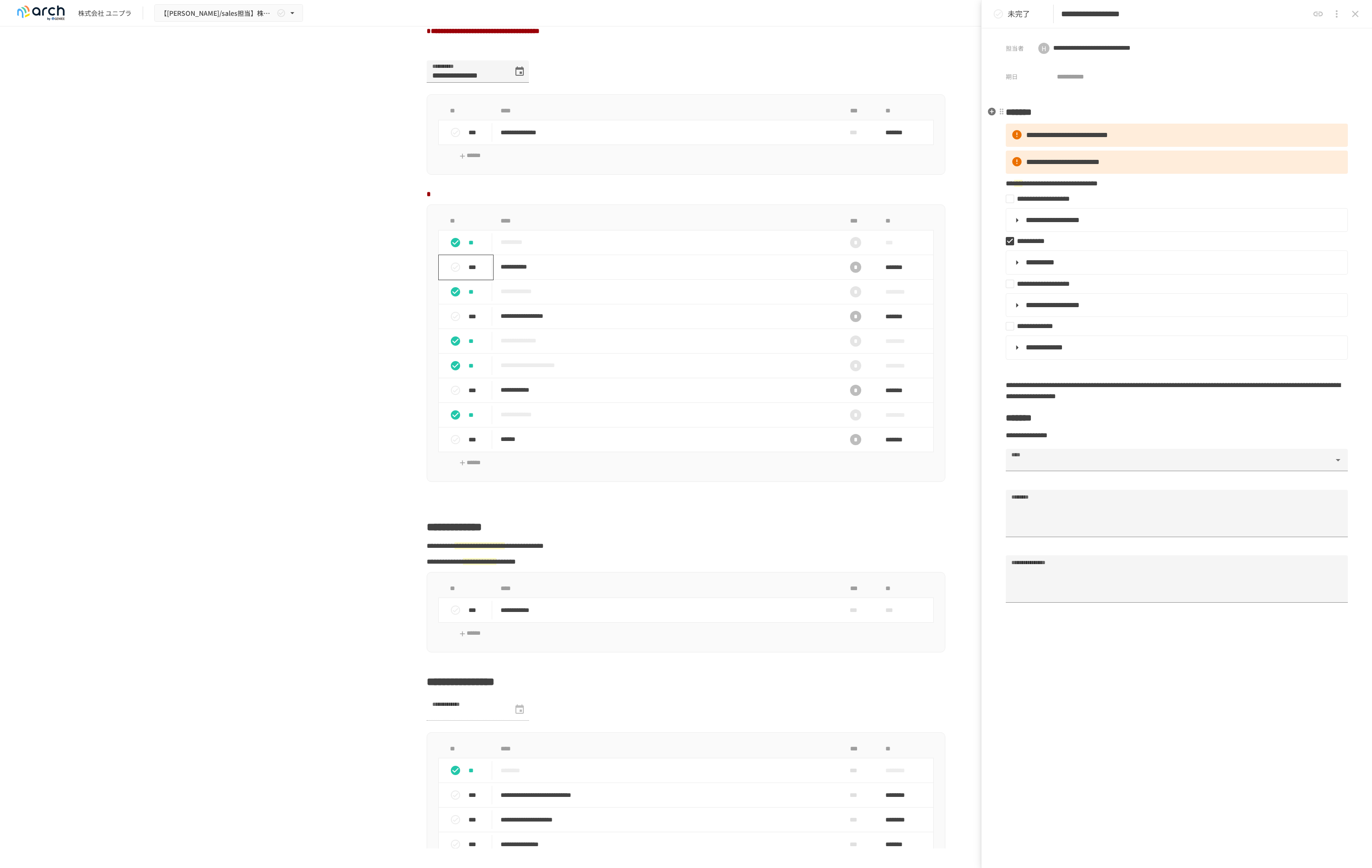 click on "*******" at bounding box center (1019, 112) 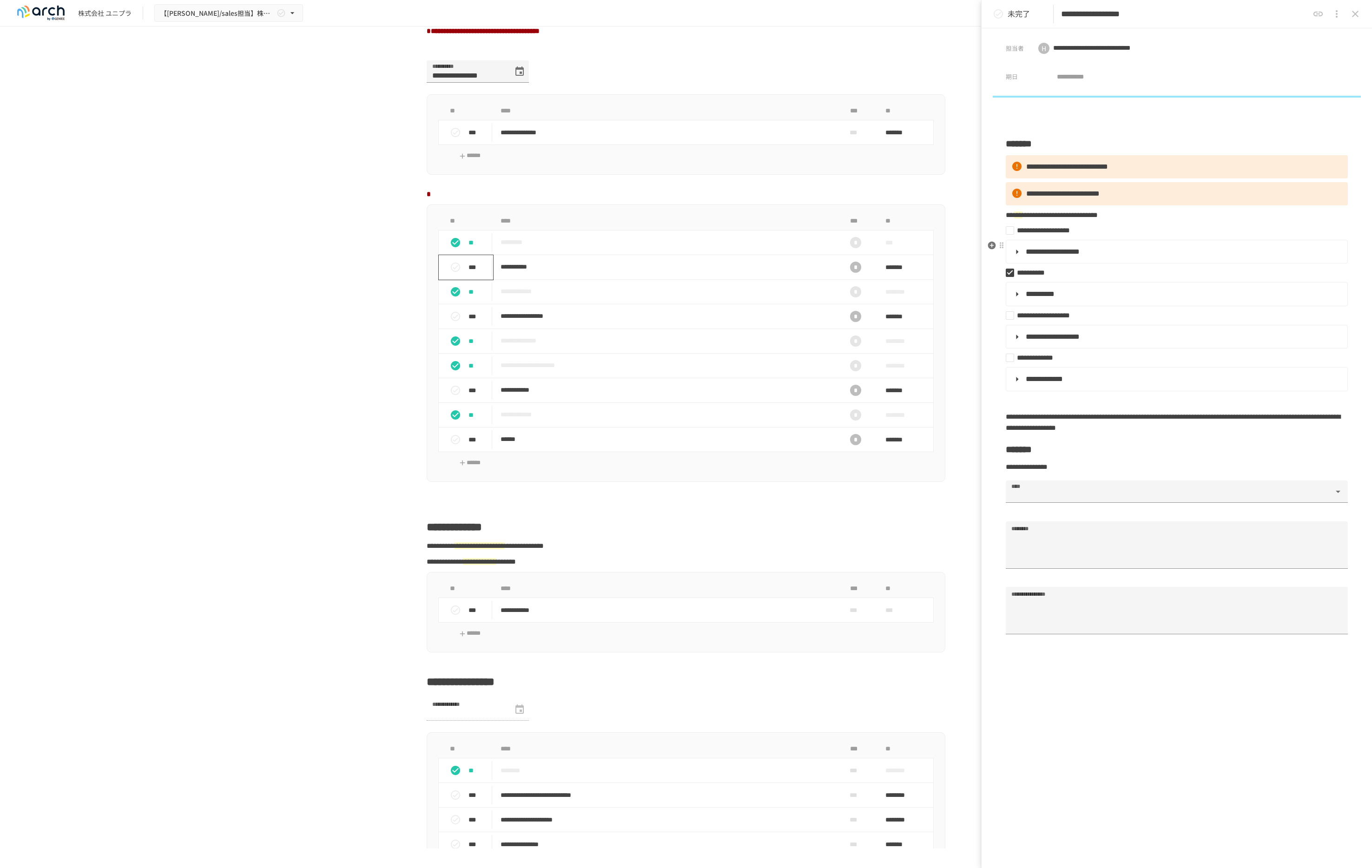 drag, startPoint x: 1001, startPoint y: 275, endPoint x: 1001, endPoint y: 267, distance: 8 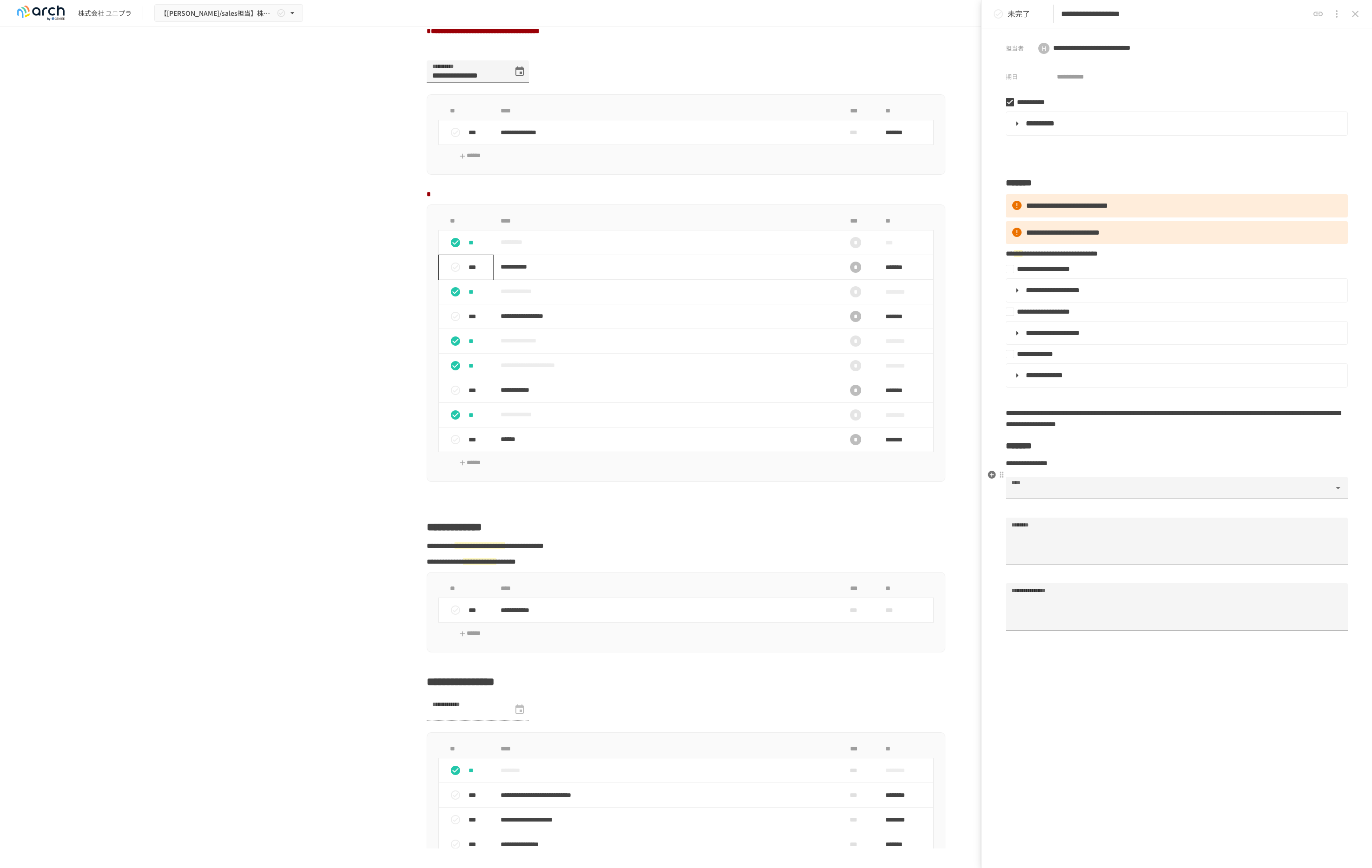 click on "****" at bounding box center (1022, 482) 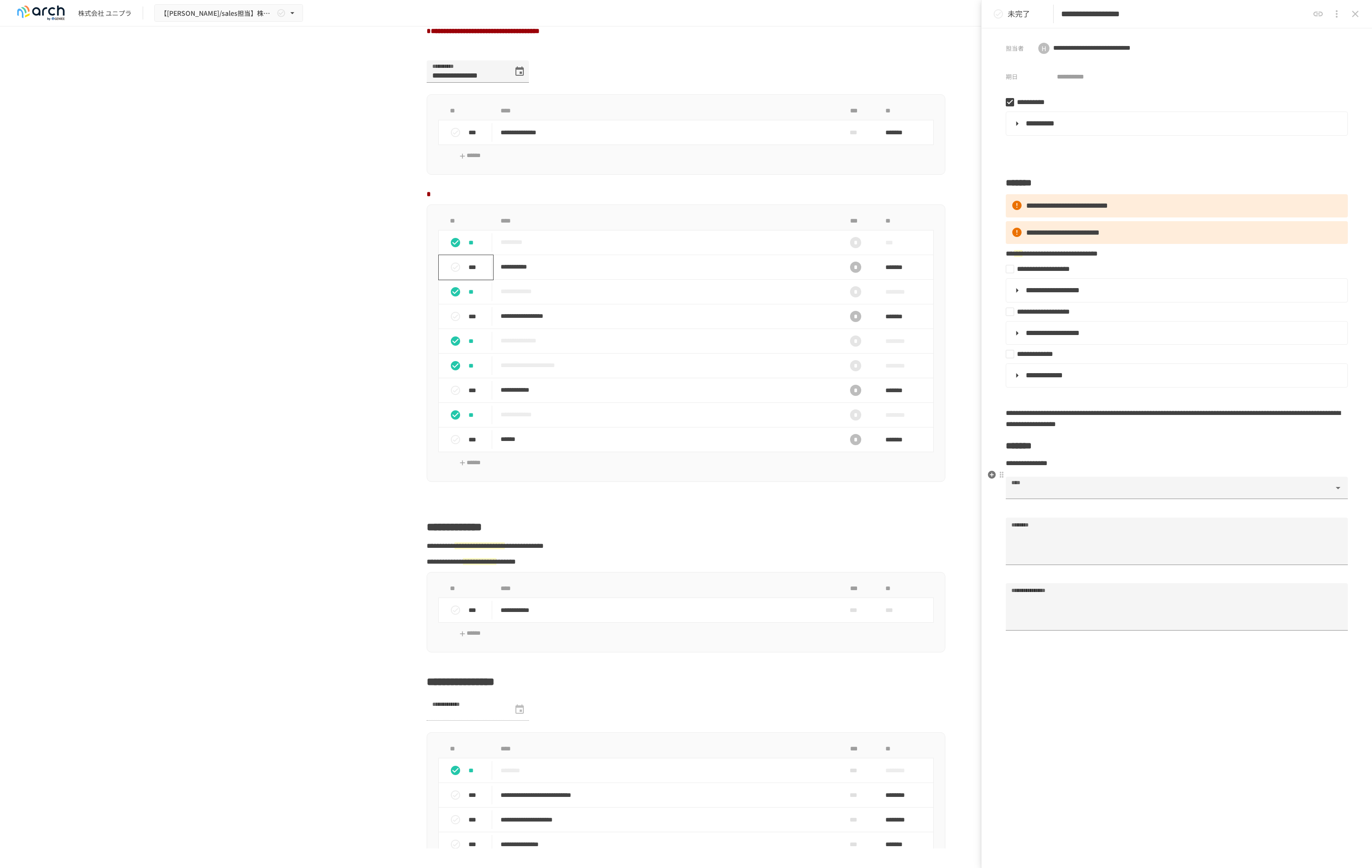 click on "****" at bounding box center [1169, 492] 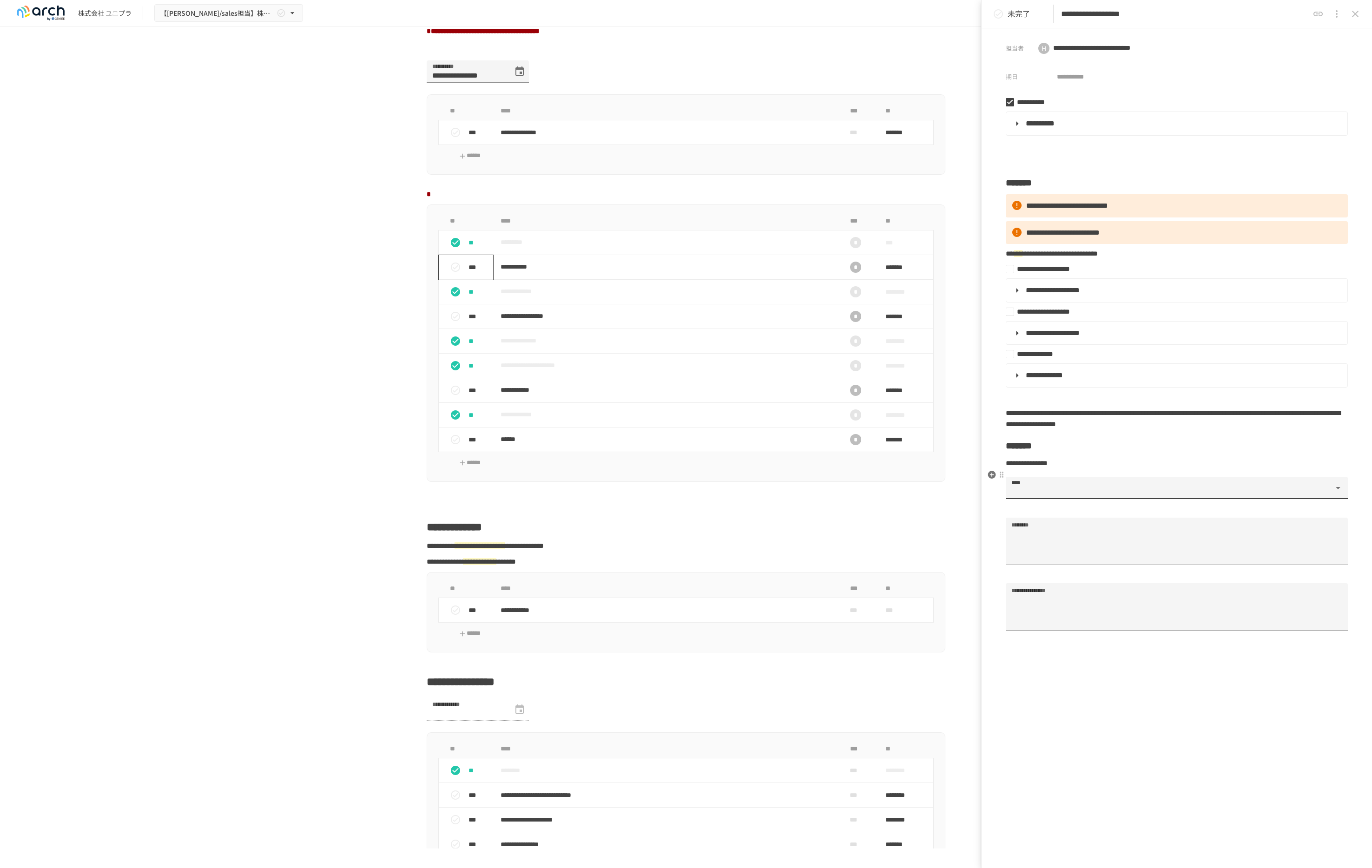 click on "****" at bounding box center [1022, 482] 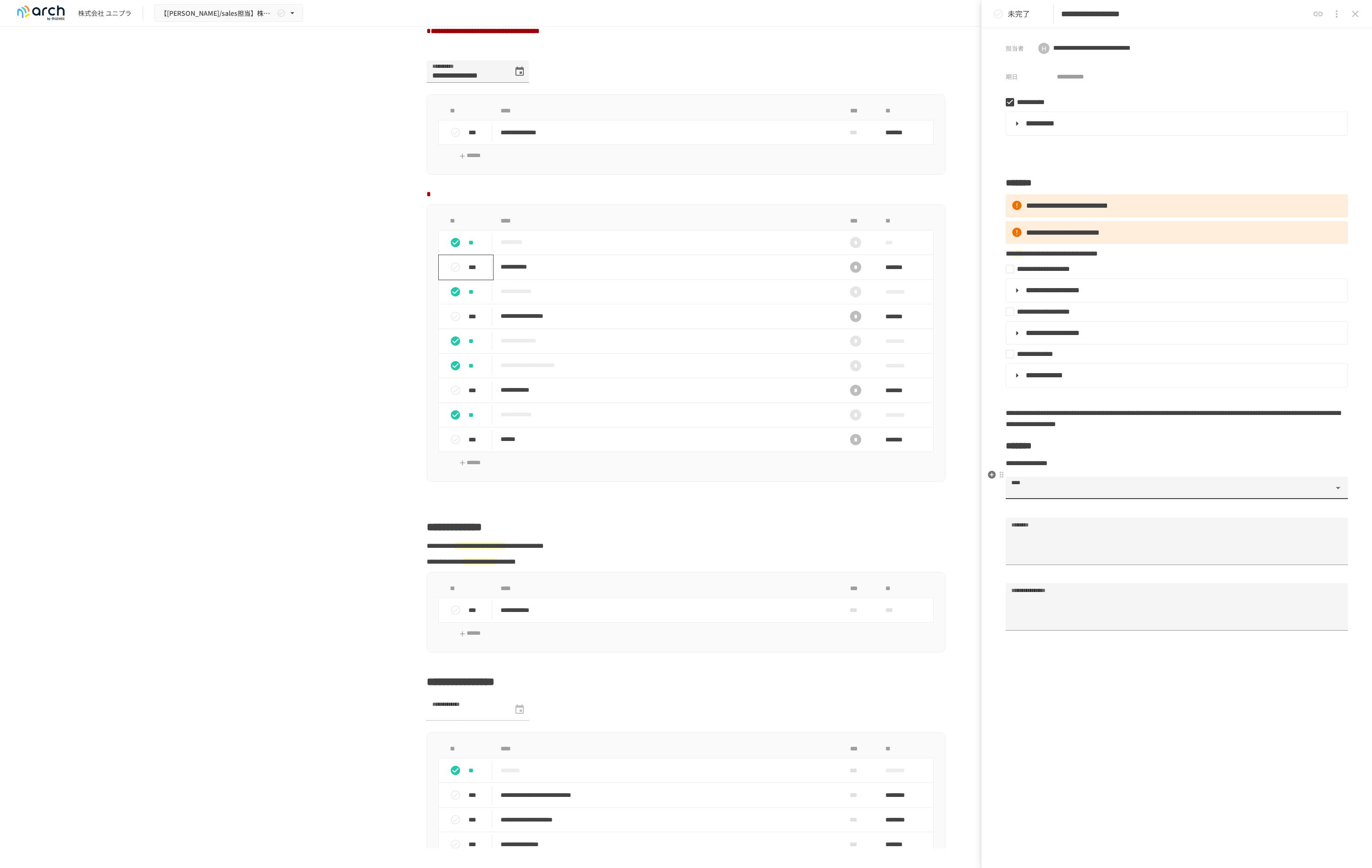 click on "****" at bounding box center [1169, 492] 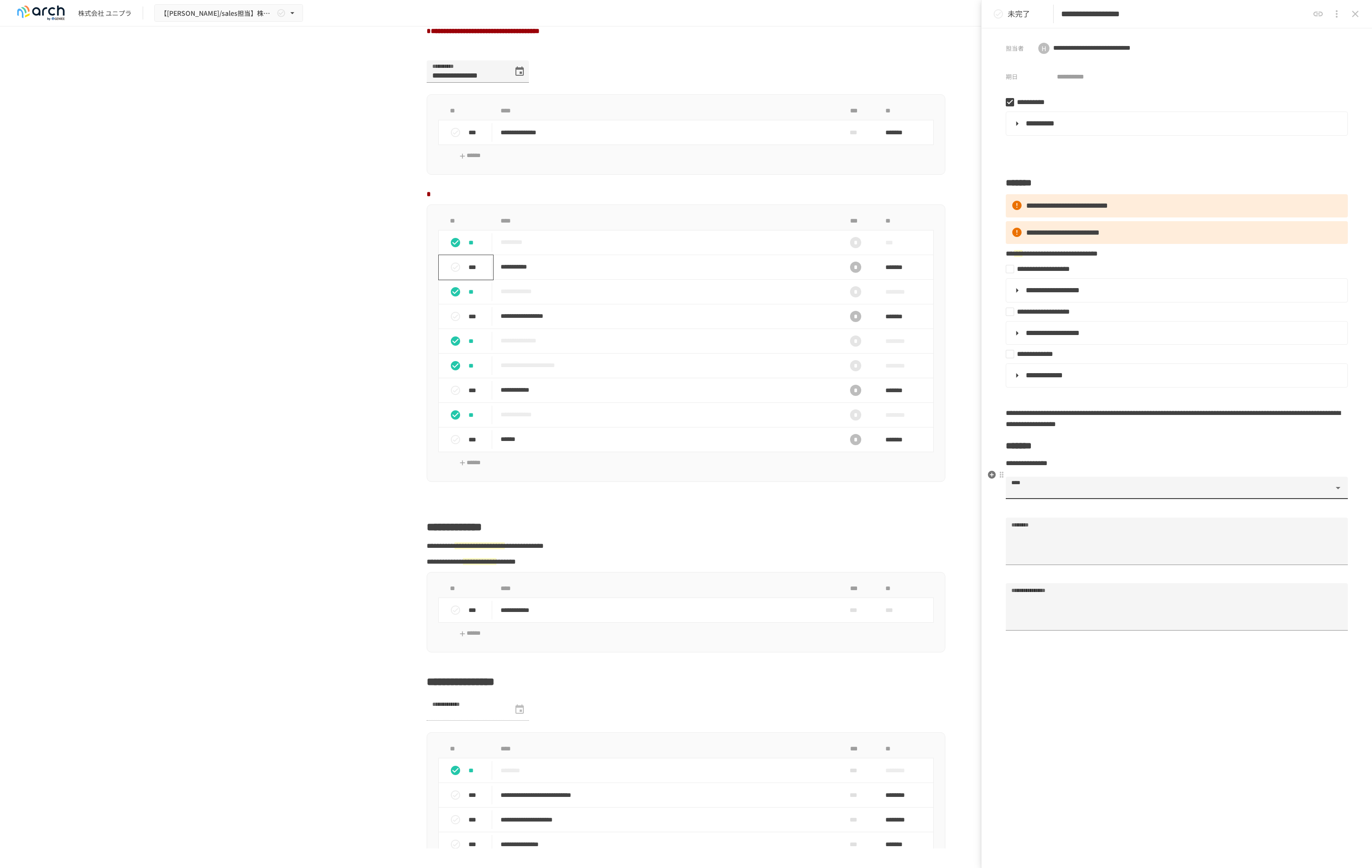 click on "****" at bounding box center [1169, 492] 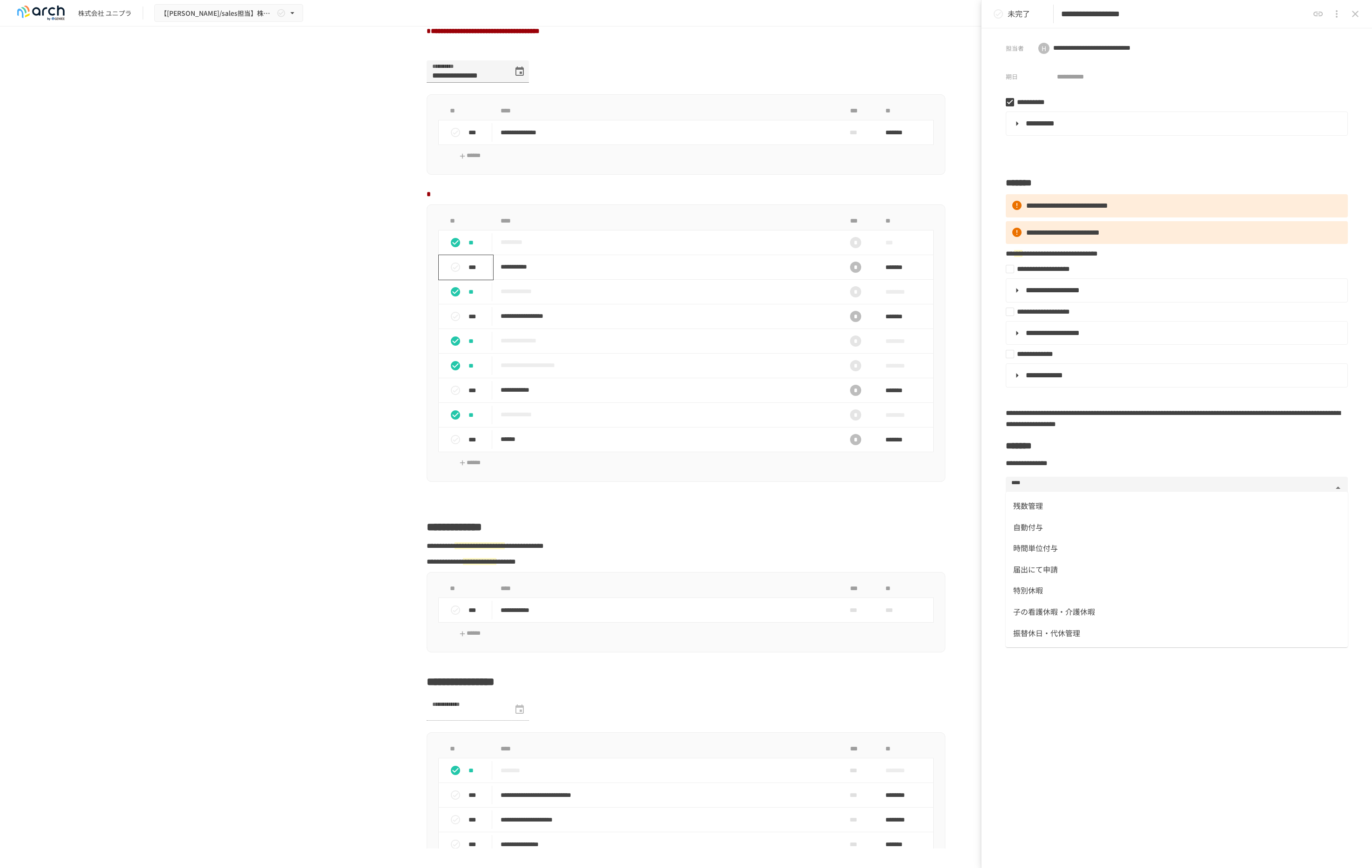 click on "残数管理" at bounding box center [1177, 506] 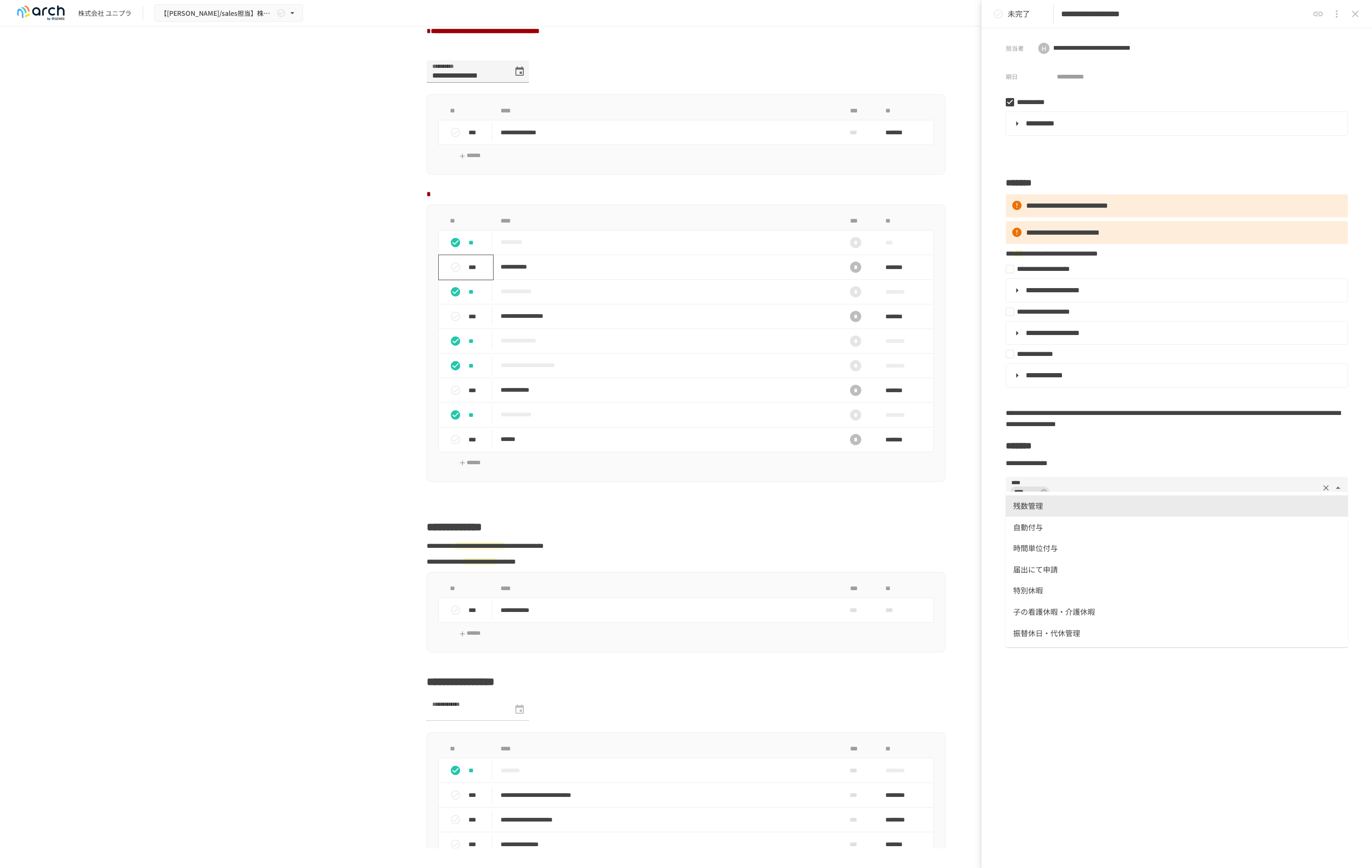 click on "**********" at bounding box center (1177, 401) 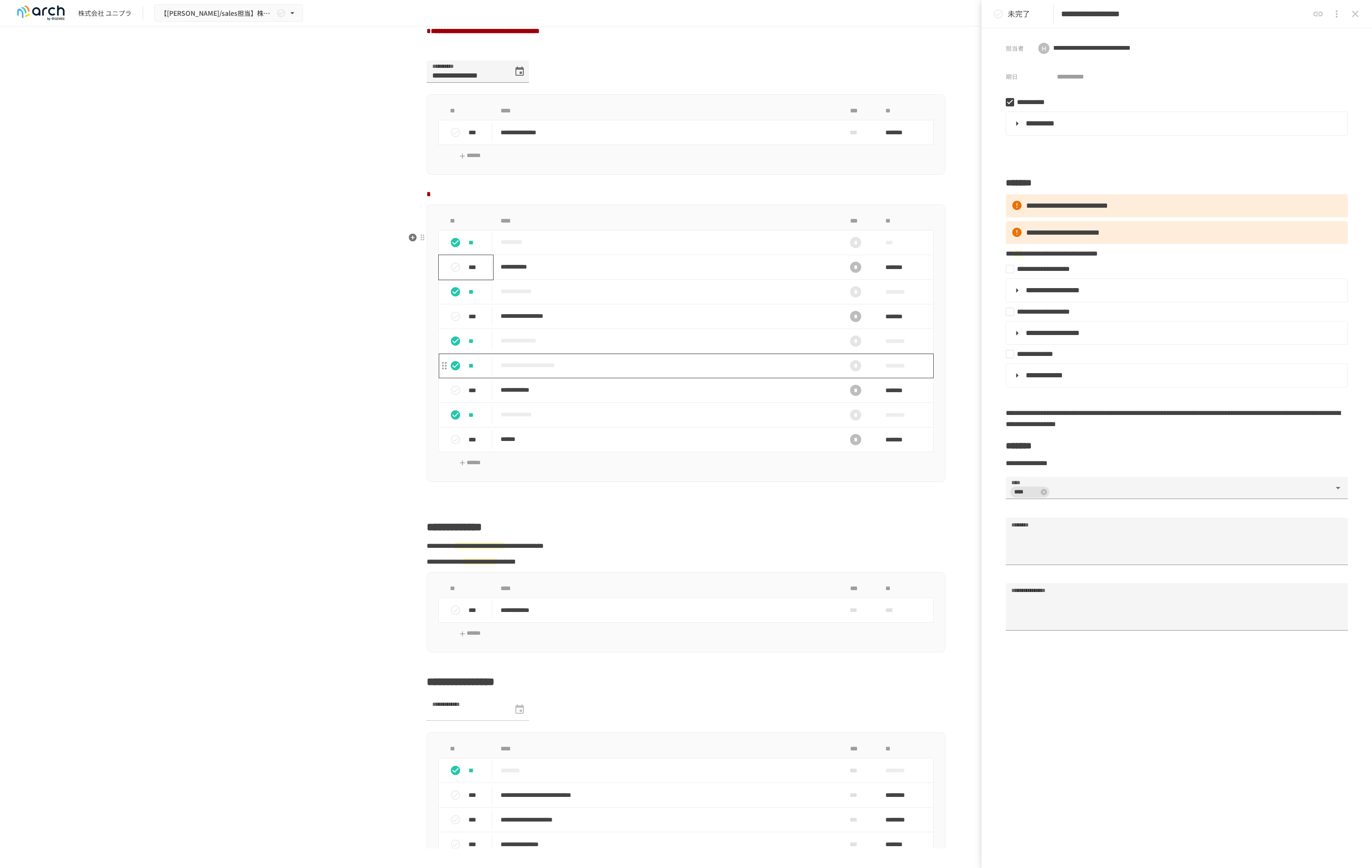 click on "**********" at bounding box center [667, 366] 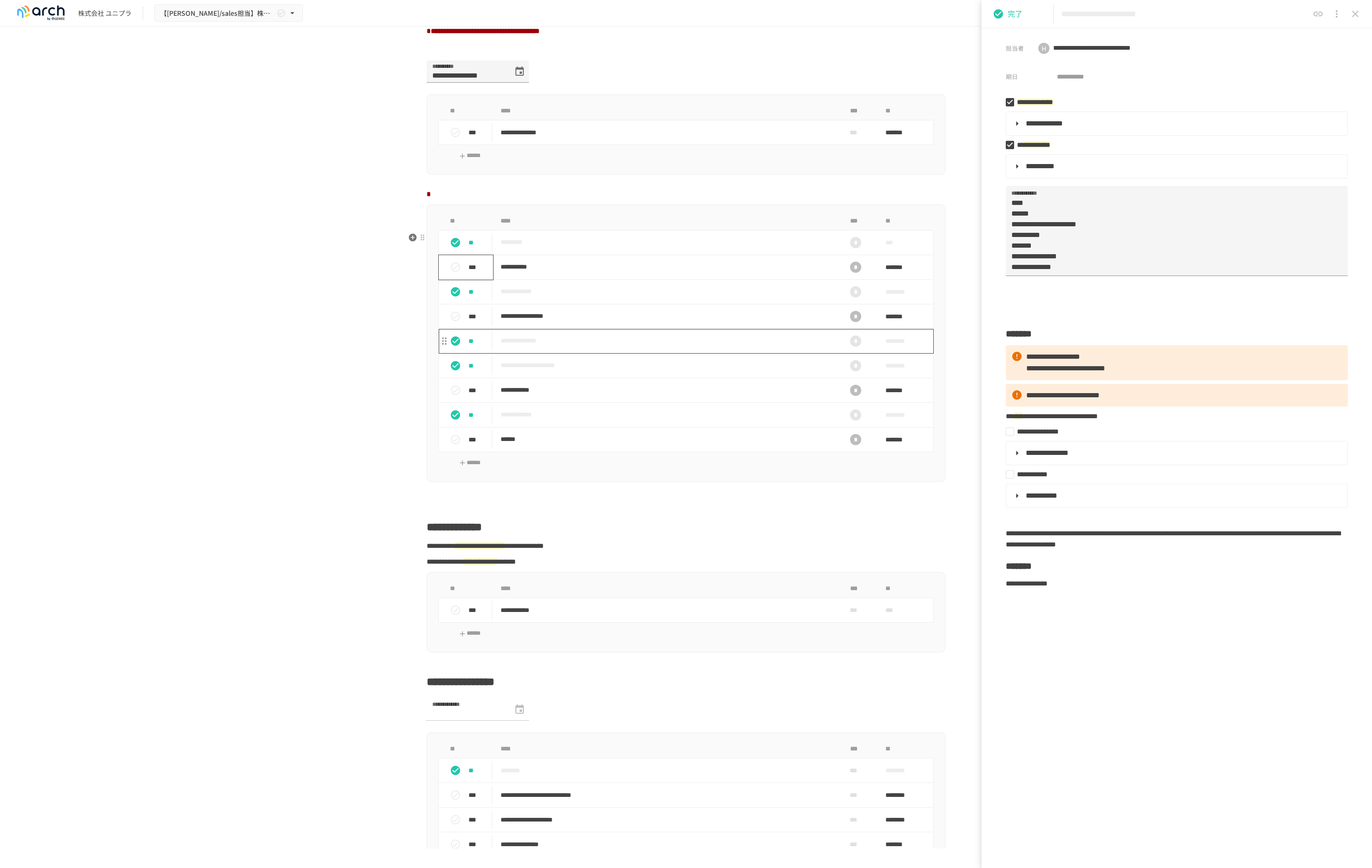 click on "**********" at bounding box center (666, 341) 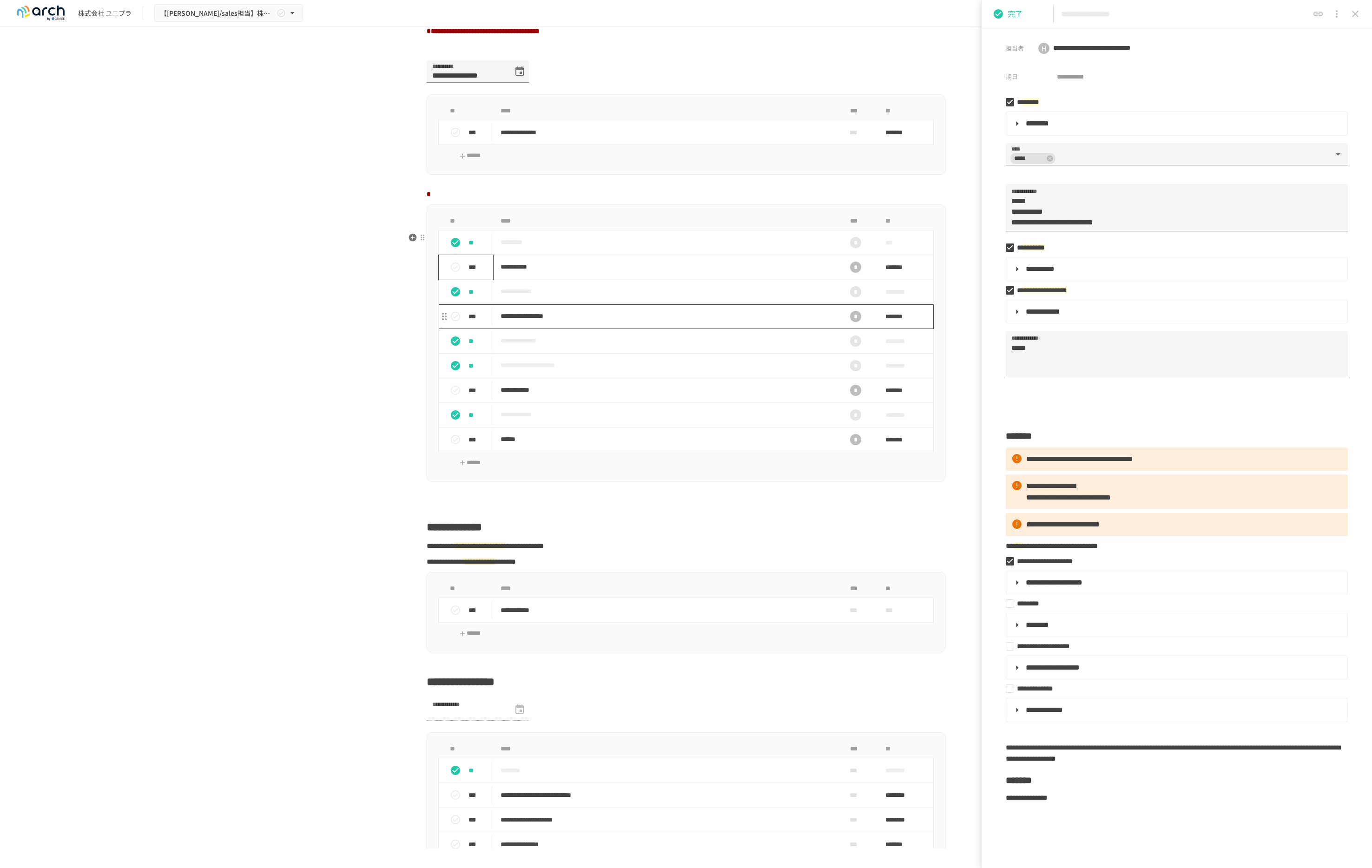 click on "**********" at bounding box center (666, 316) 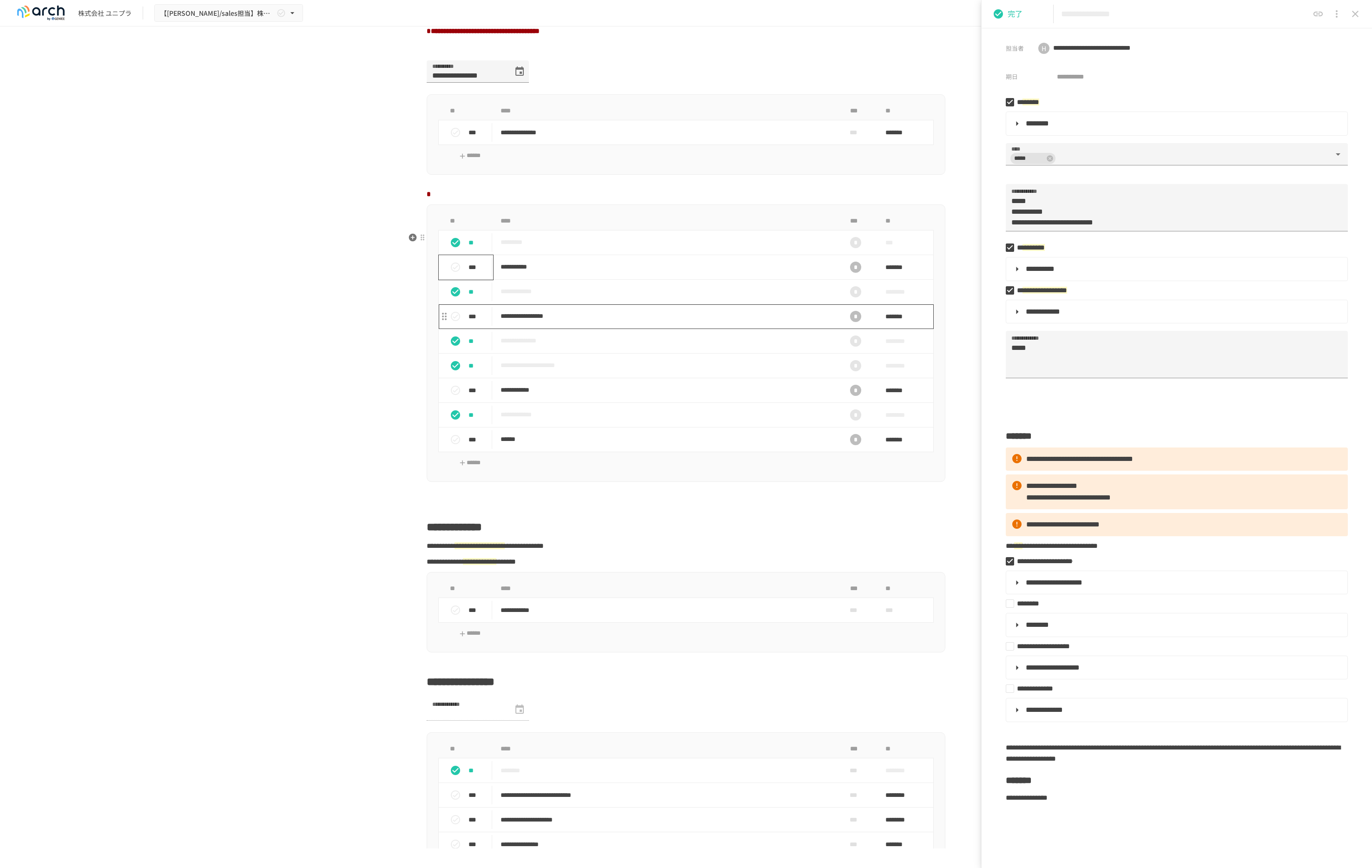 type on "**********" 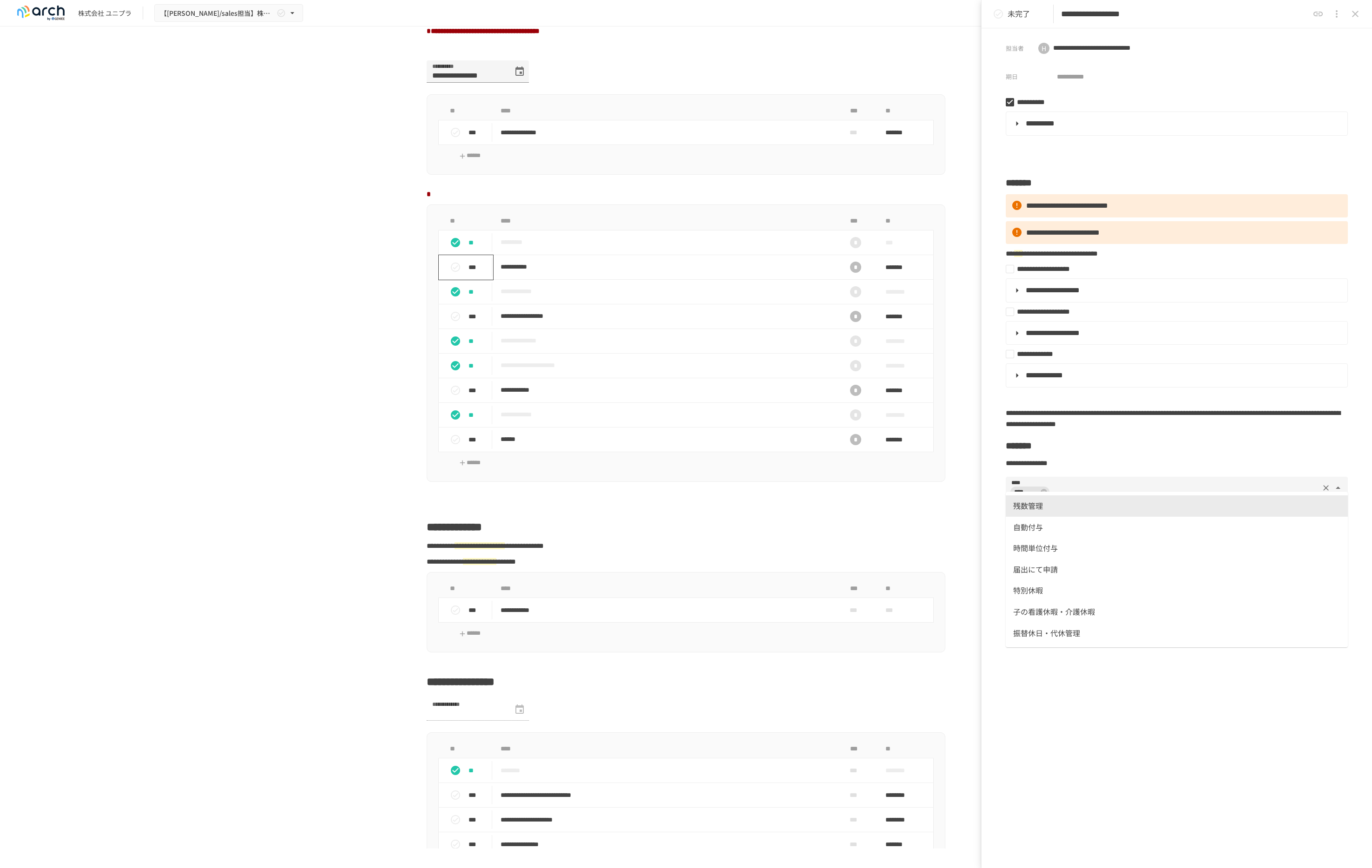 click on "**********" at bounding box center [686, 424] 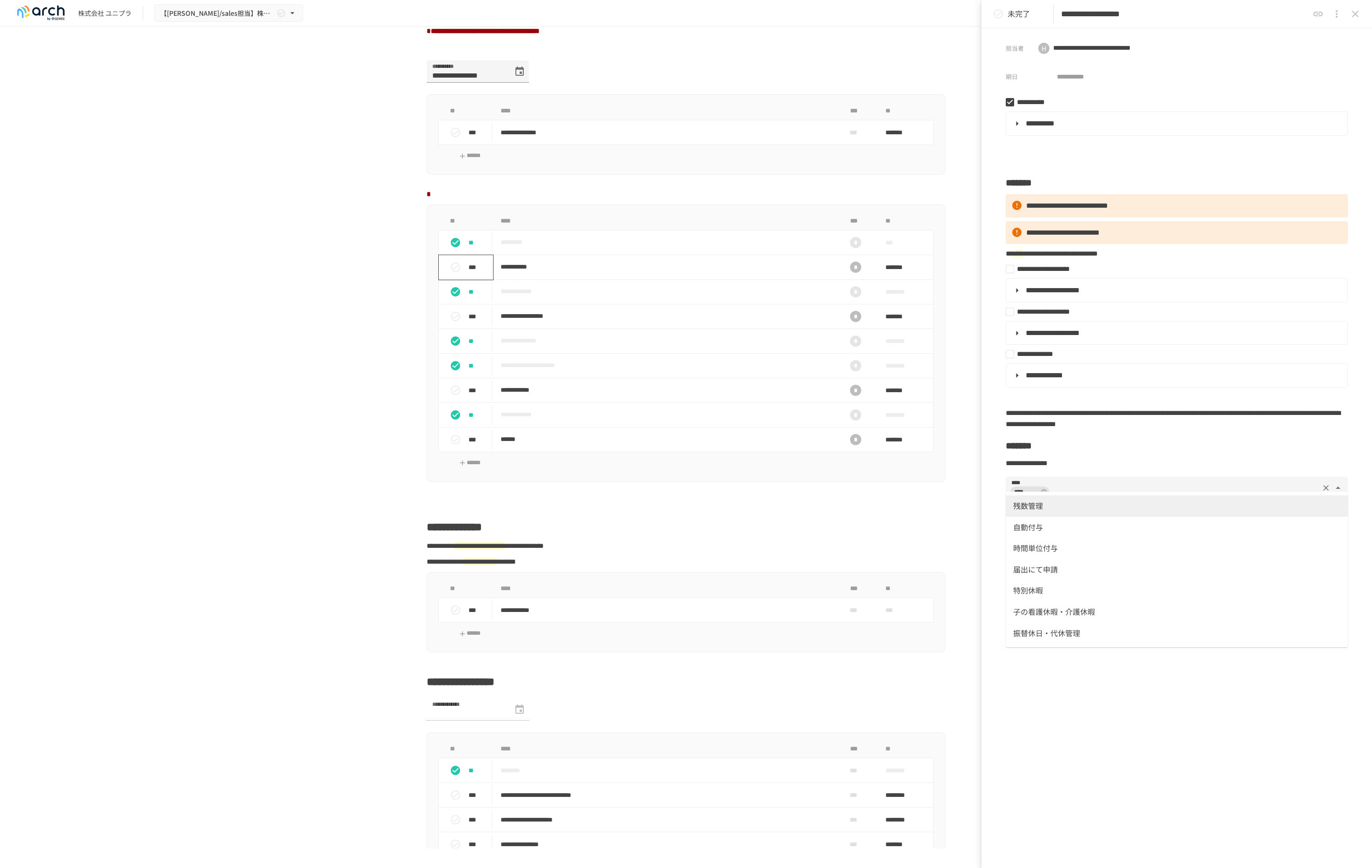 click on "自動付与" at bounding box center [1177, 527] 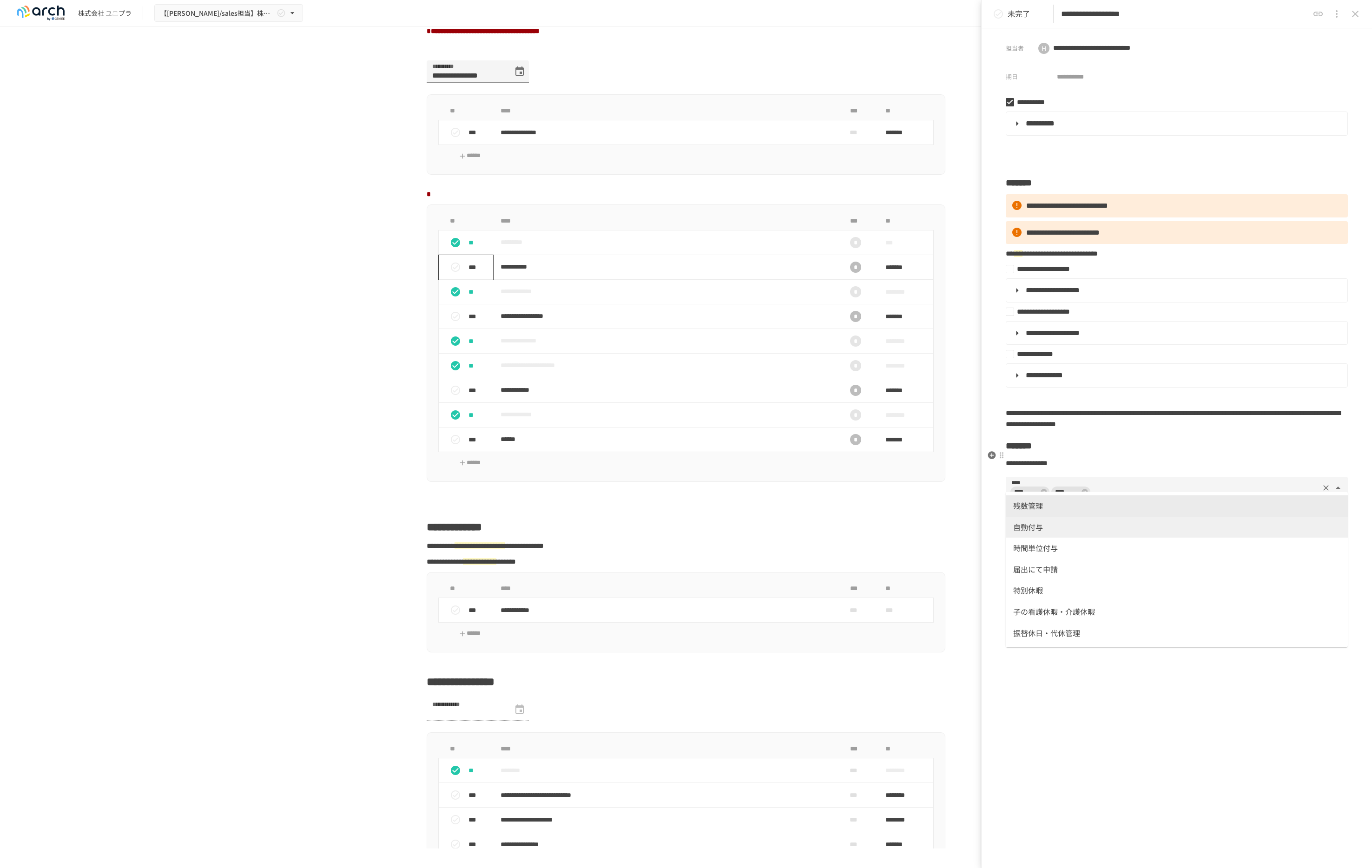 click on "**********" at bounding box center (1027, 463) 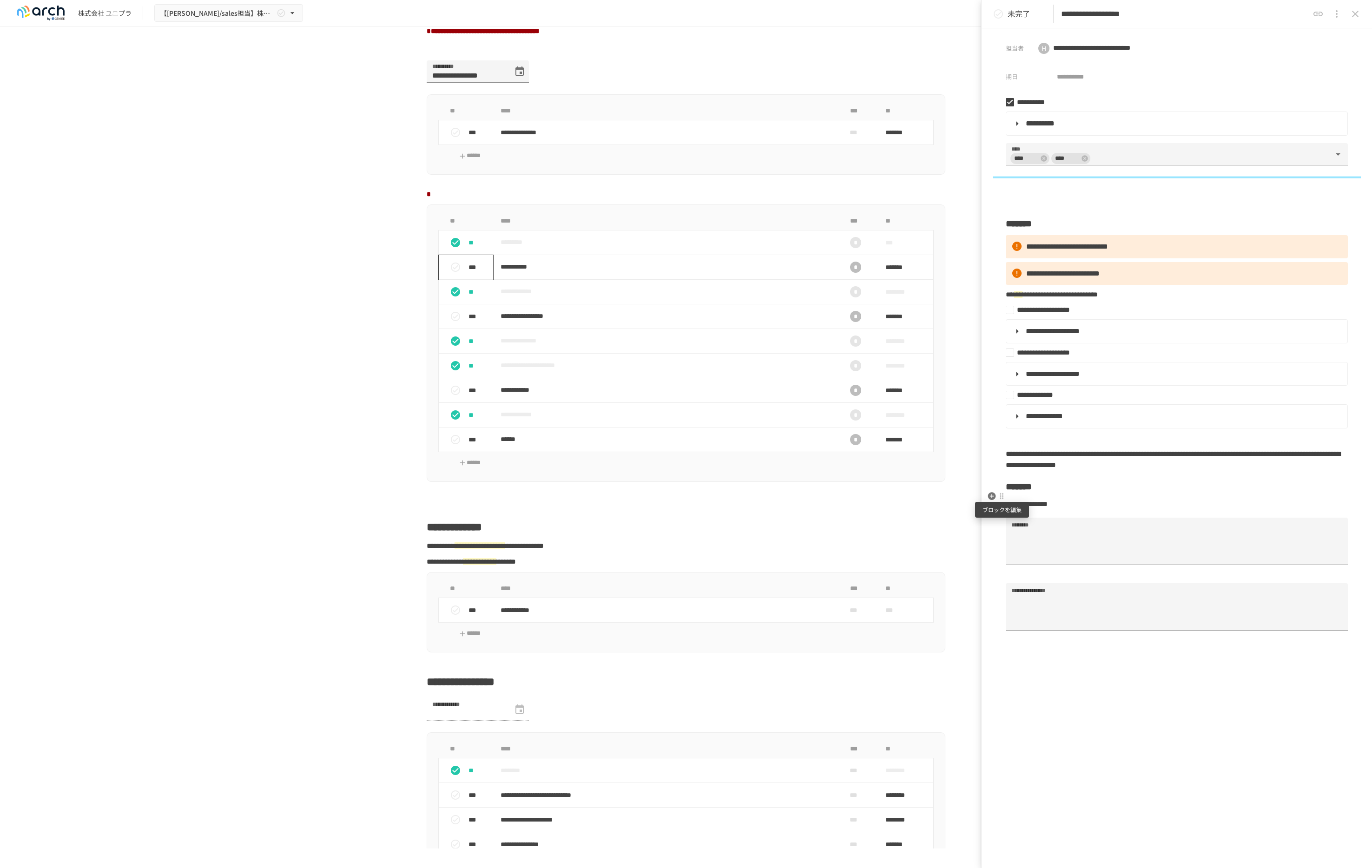 drag, startPoint x: 1003, startPoint y: 515, endPoint x: 1003, endPoint y: 500, distance: 15 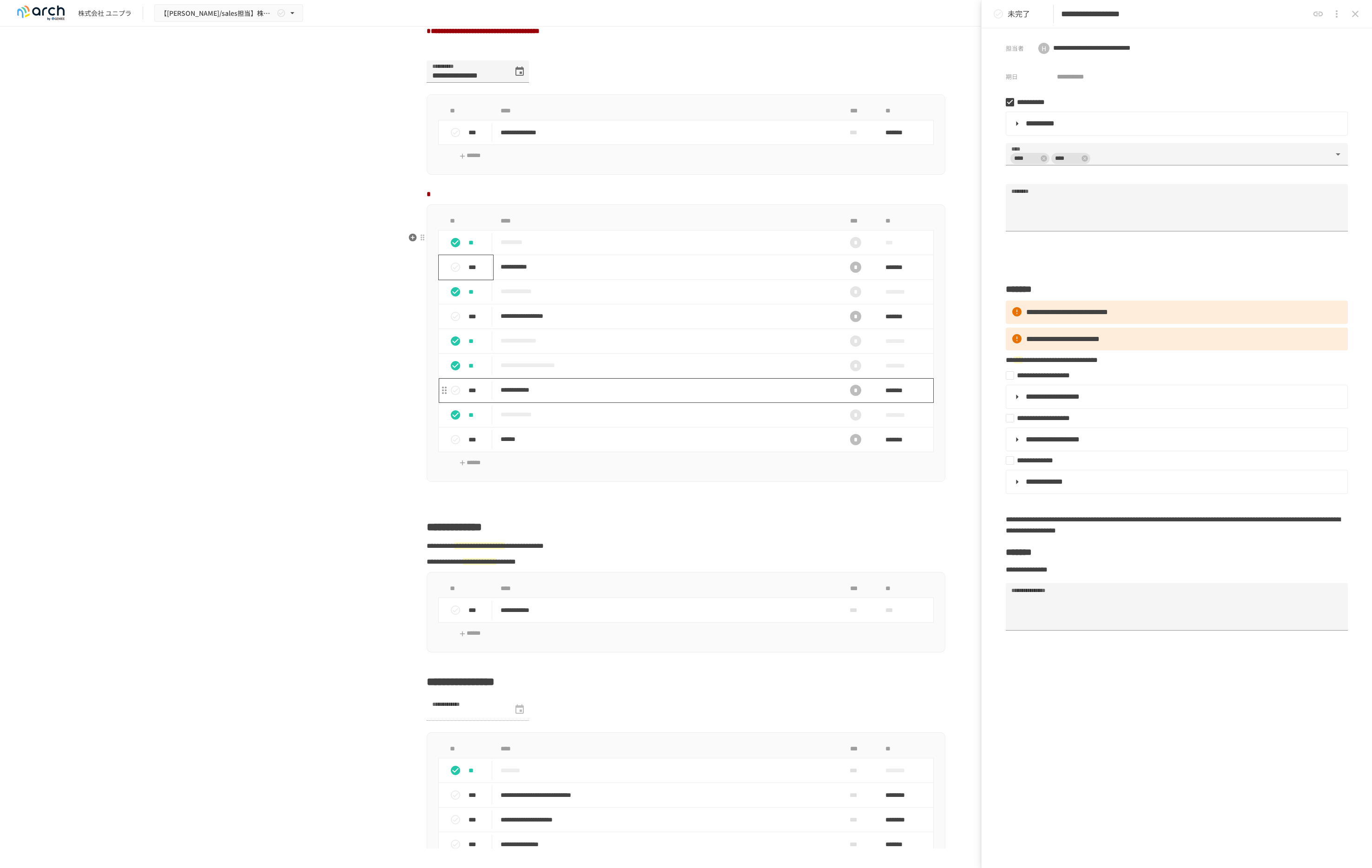 click on "**********" at bounding box center [667, 390] 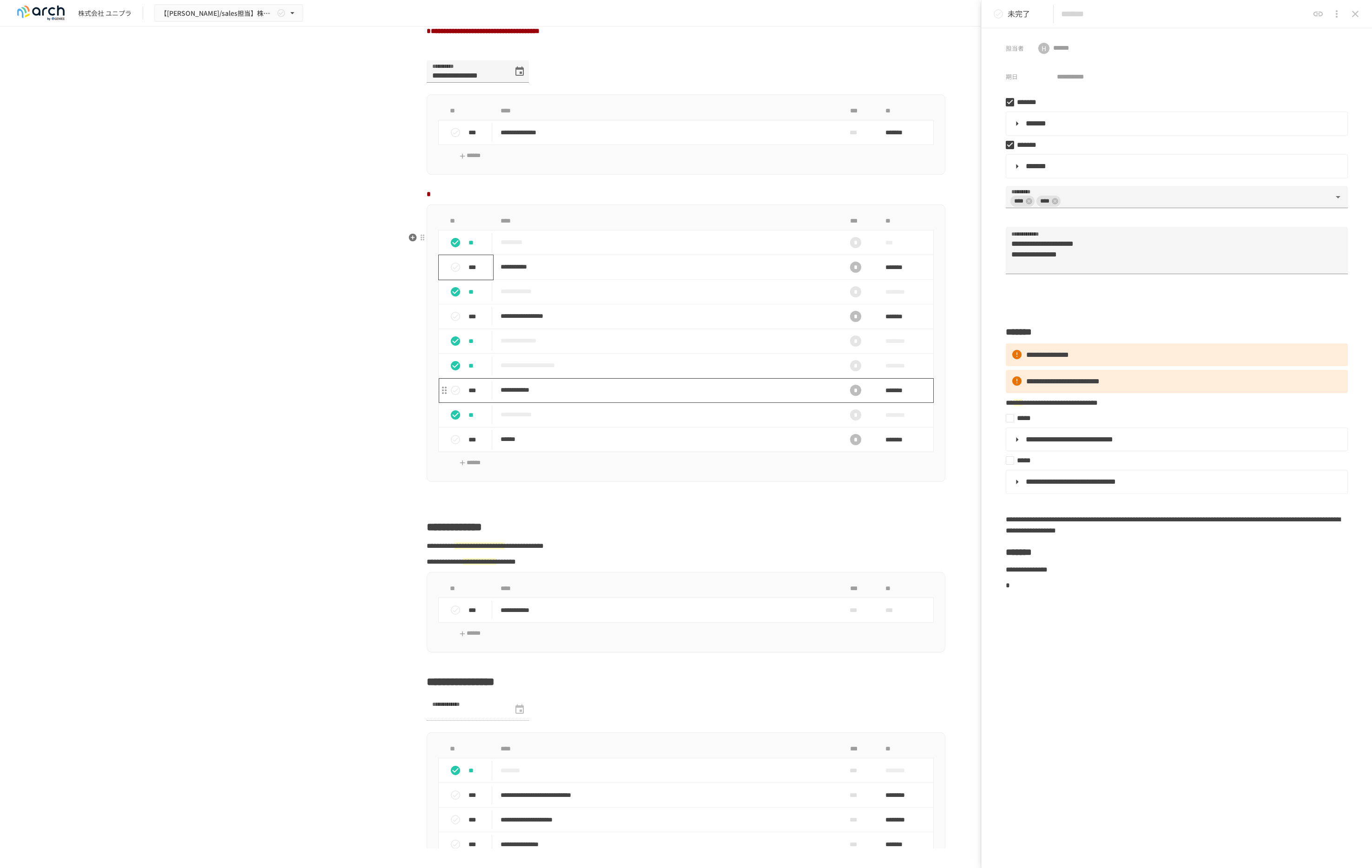 type on "**********" 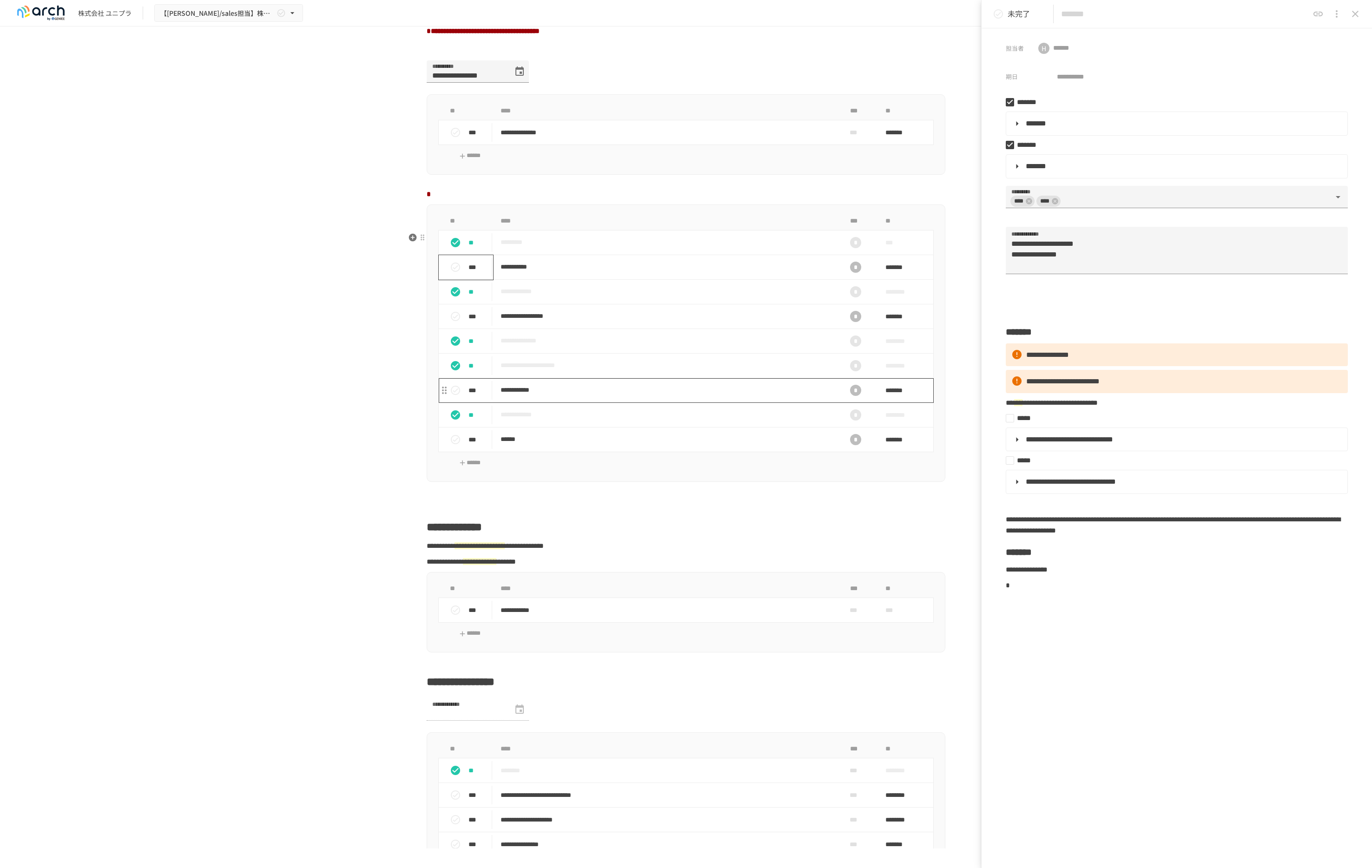 type on "**********" 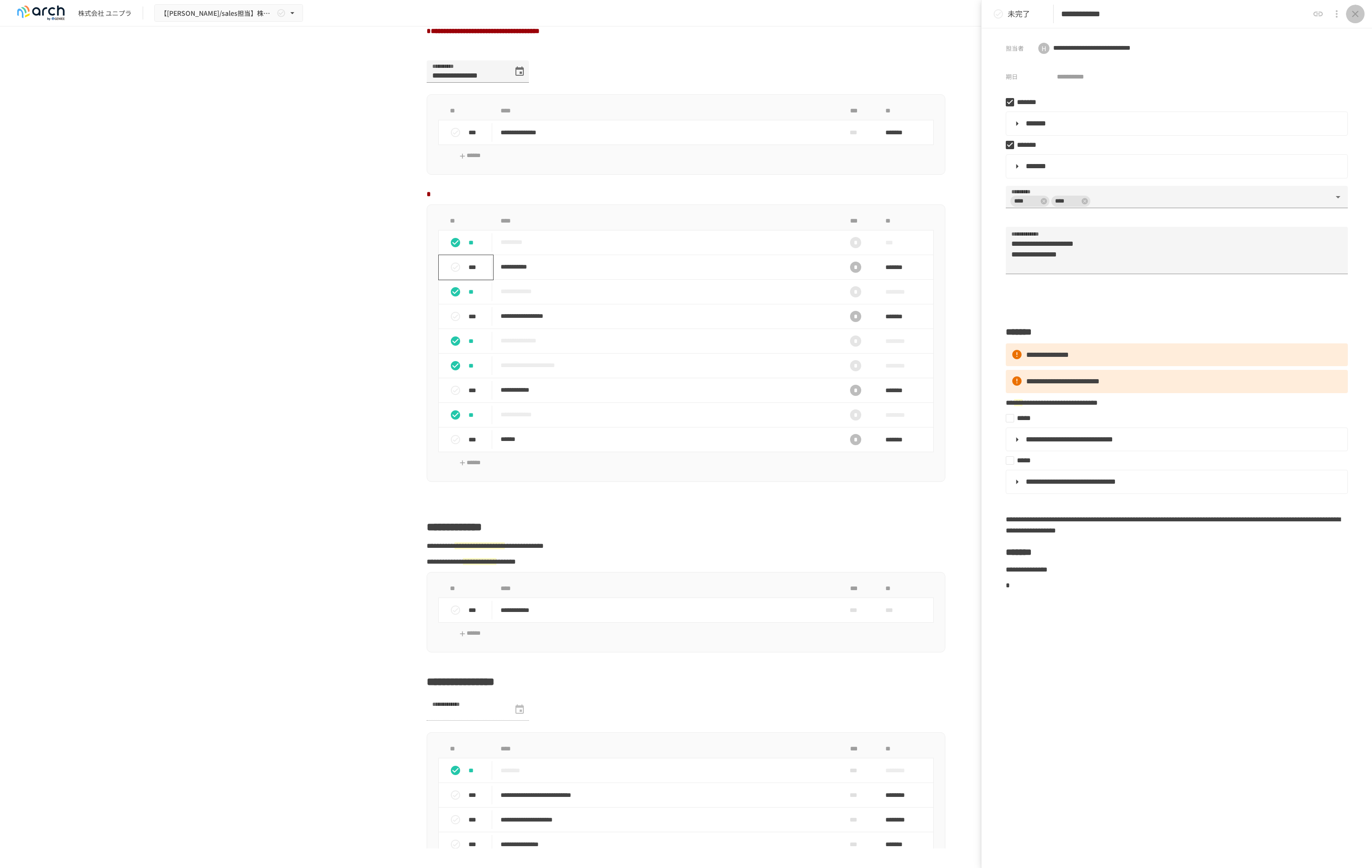 click at bounding box center (1355, 14) 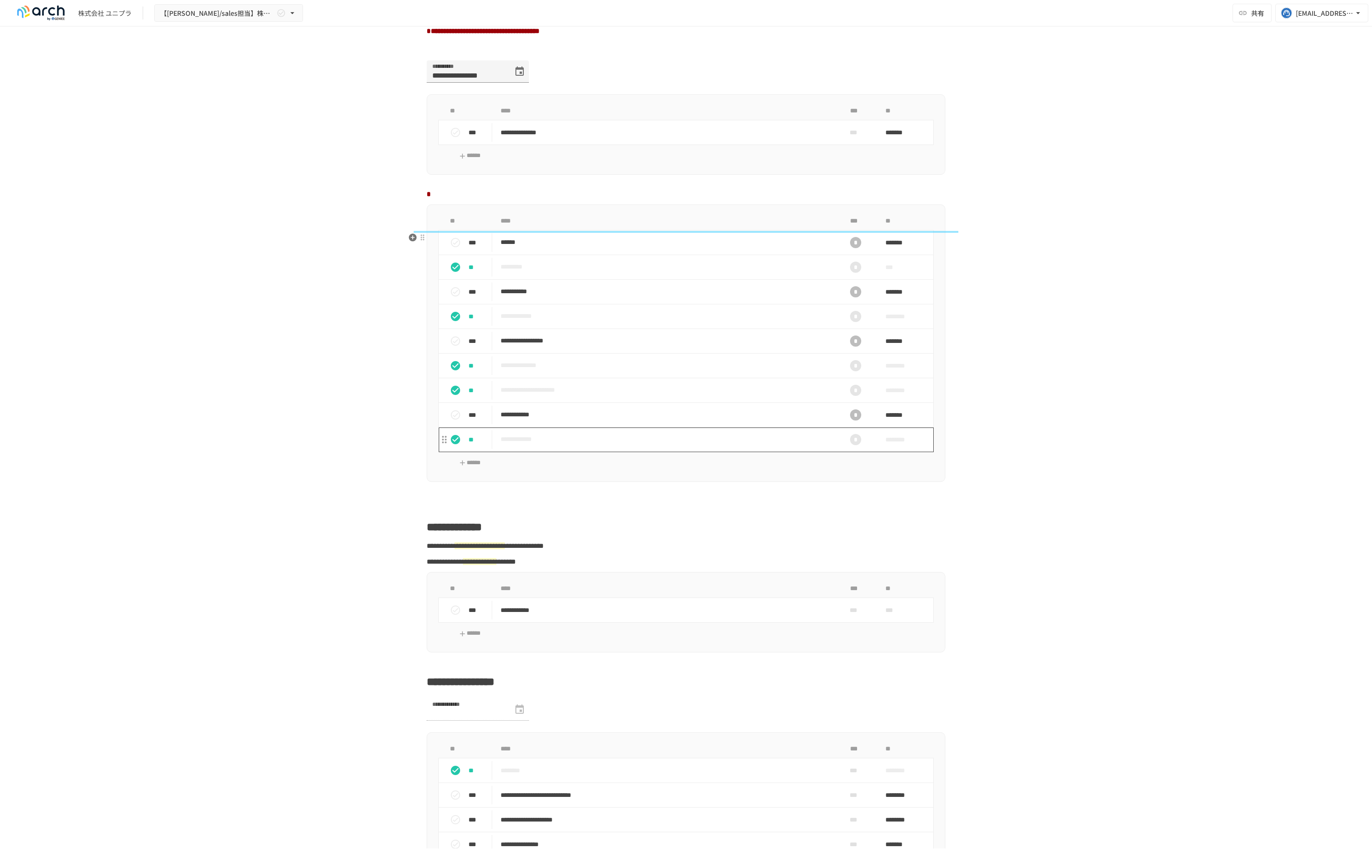 drag, startPoint x: 574, startPoint y: 469, endPoint x: 573, endPoint y: 463, distance: 6.082763 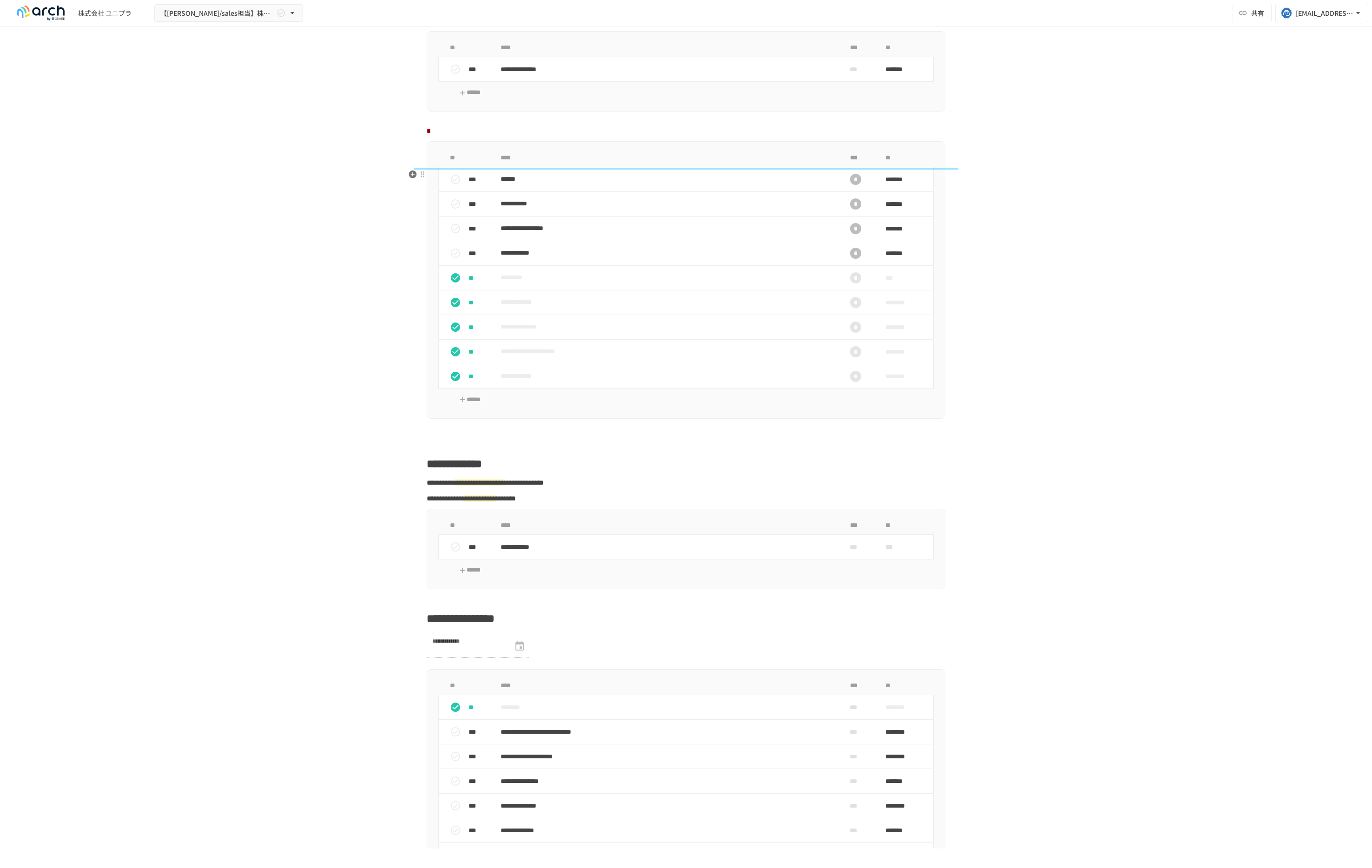 scroll, scrollTop: 720, scrollLeft: 0, axis: vertical 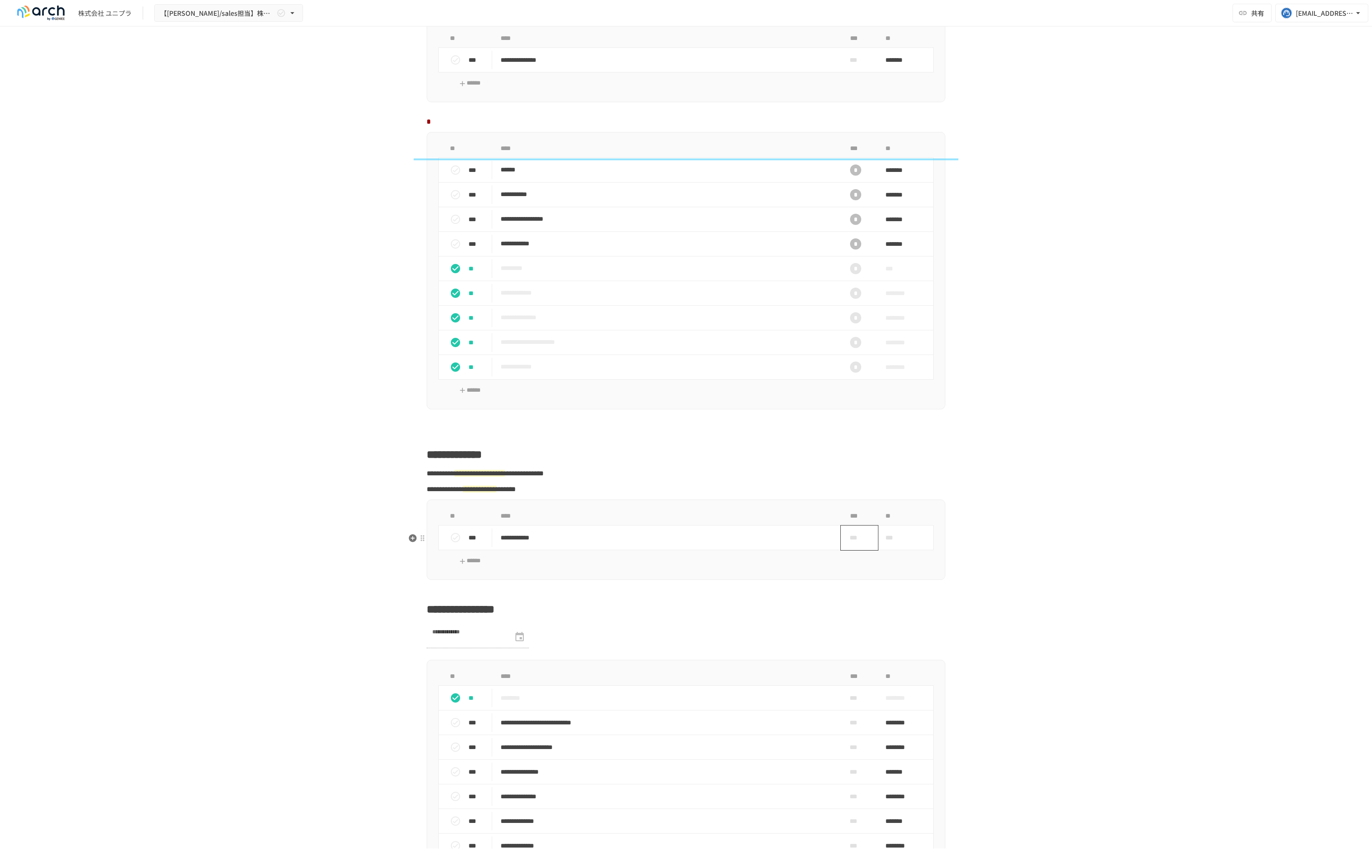 click on "***" at bounding box center (856, 538) 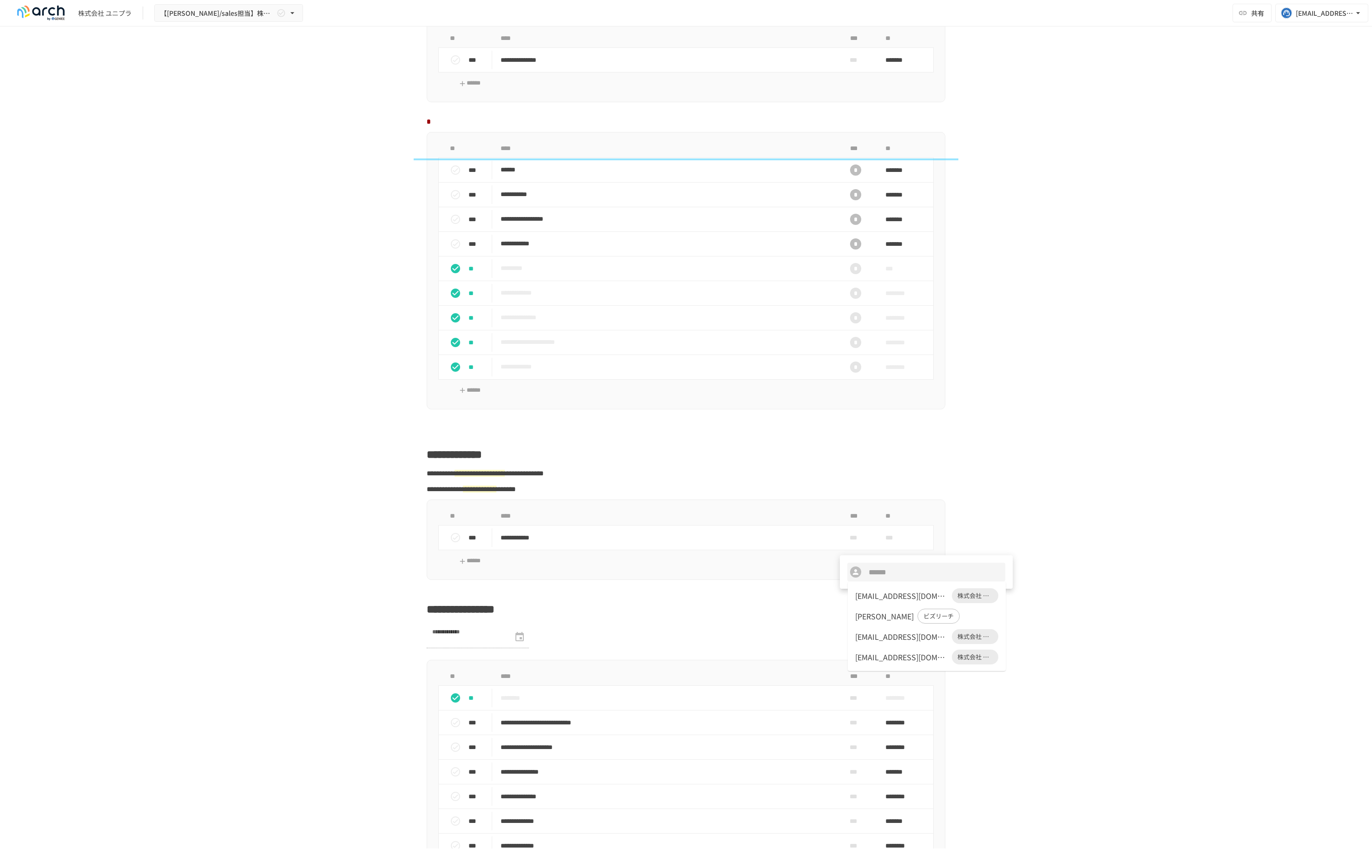 click on "[EMAIL_ADDRESS][DOMAIN_NAME]" at bounding box center (902, 657) 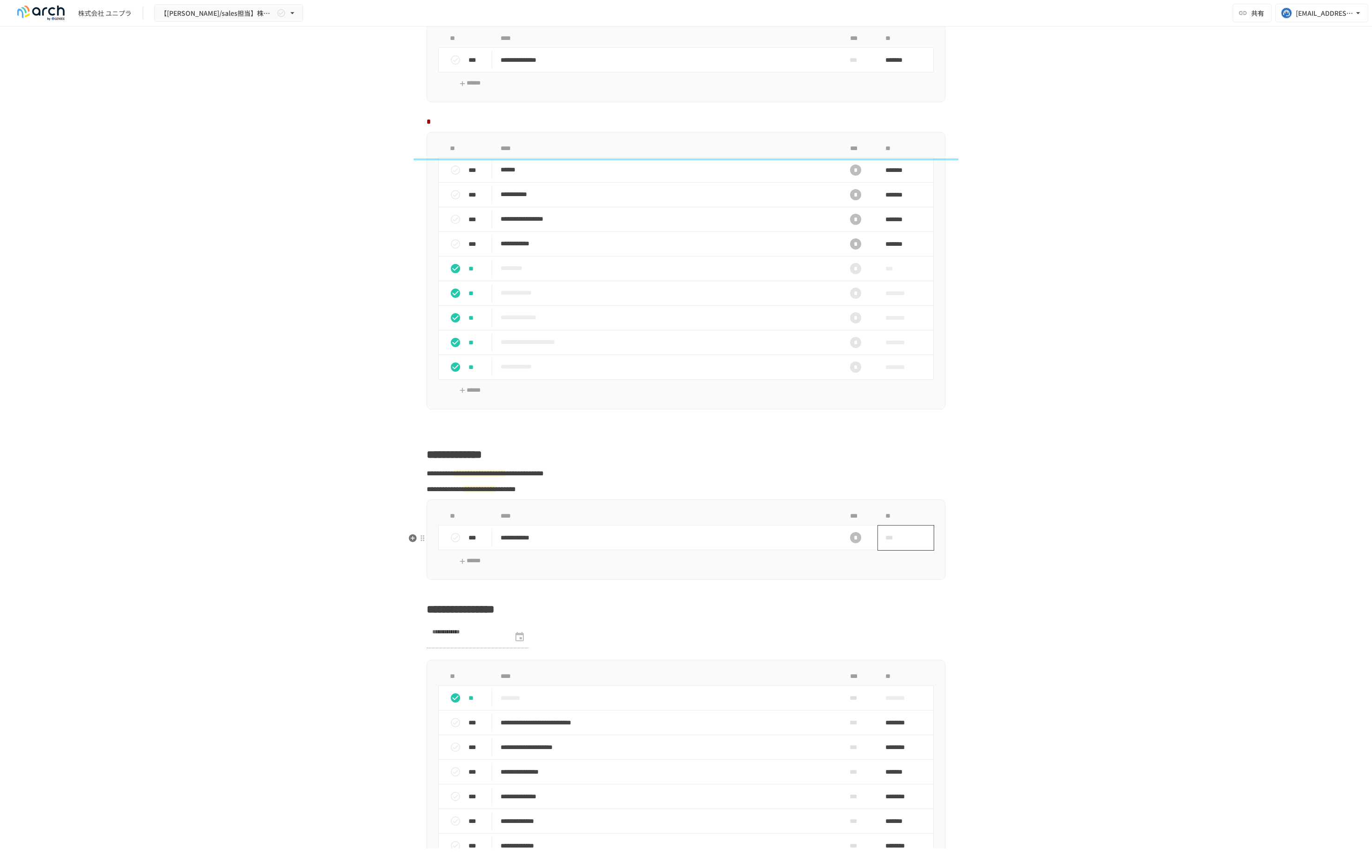 click on "***" at bounding box center (895, 538) 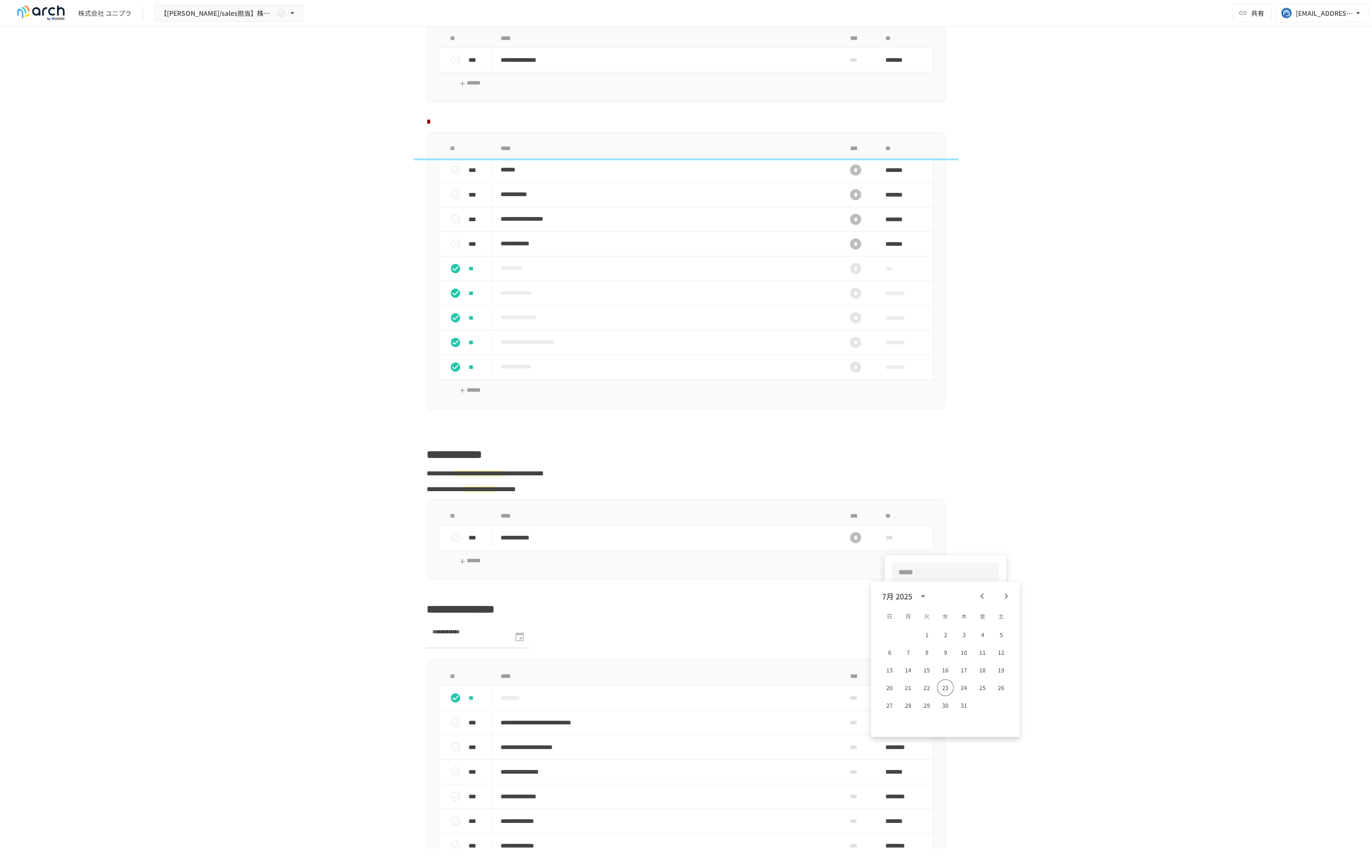 click 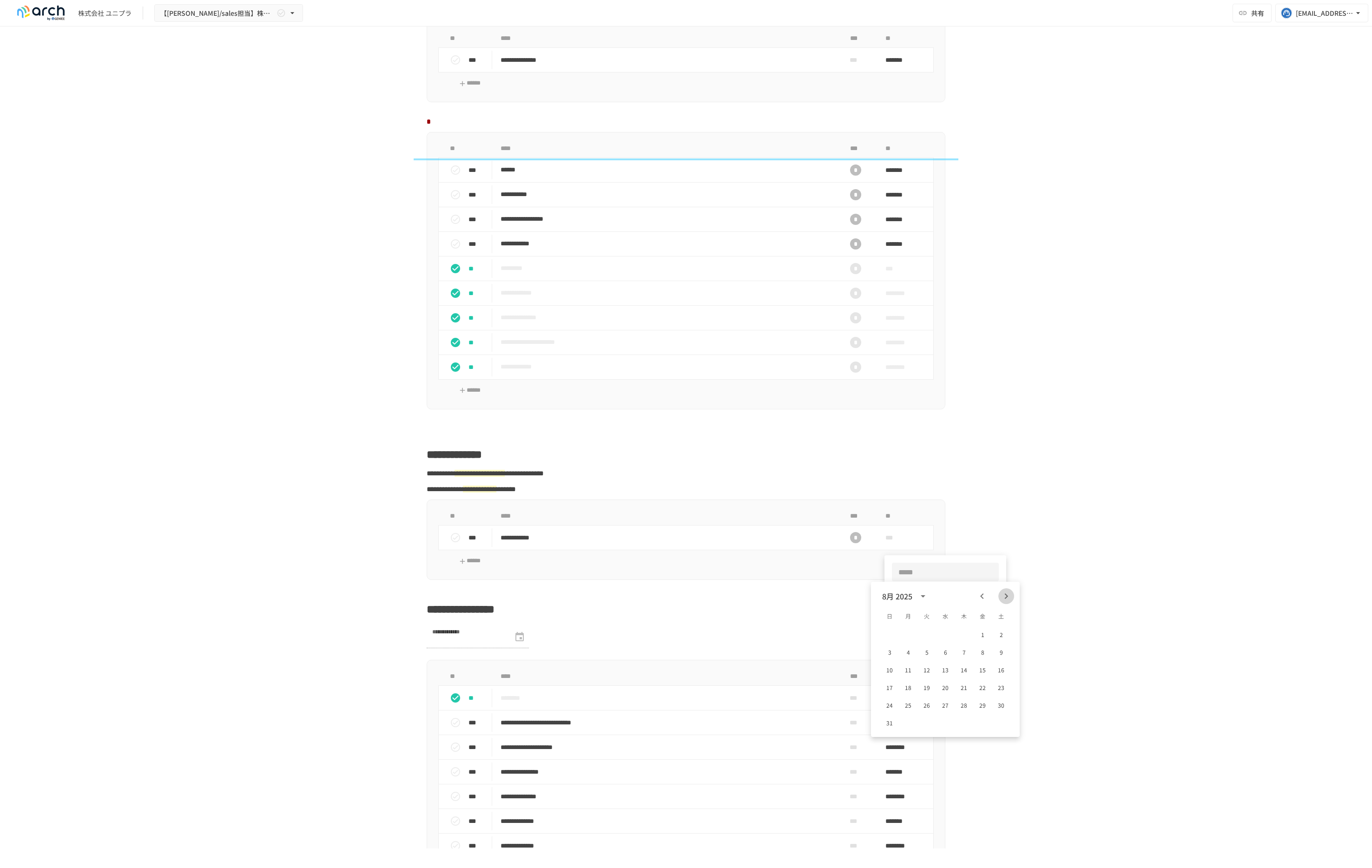 click 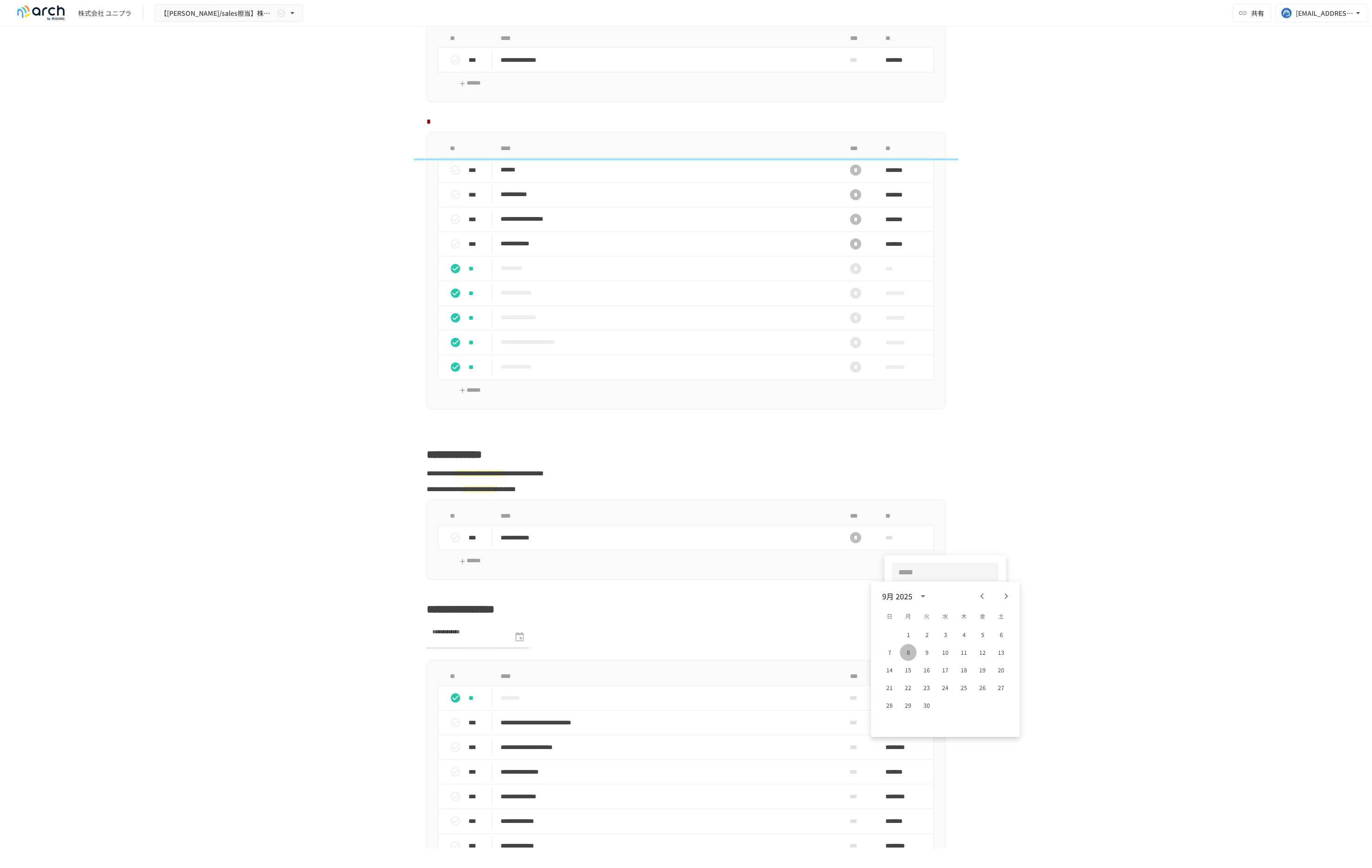 click on "8" at bounding box center [908, 652] 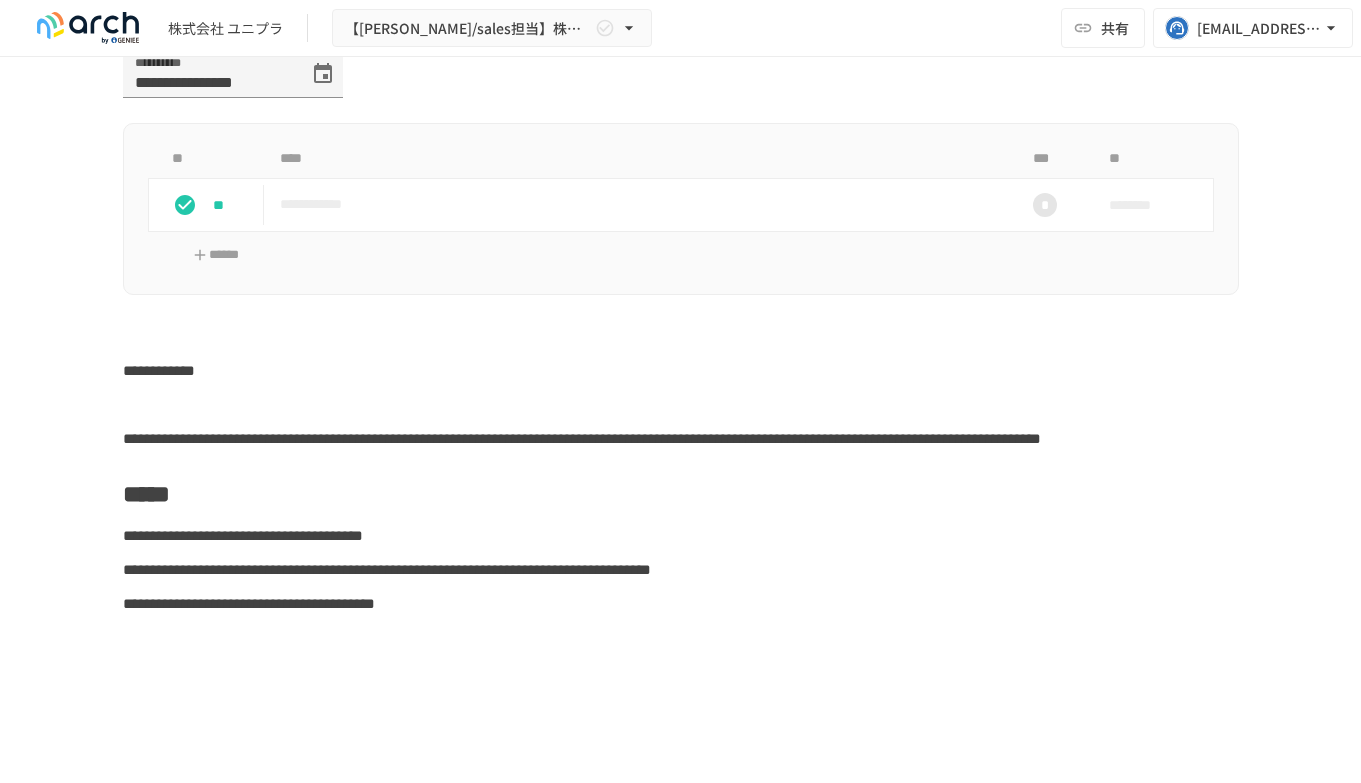 scroll, scrollTop: 4596, scrollLeft: 0, axis: vertical 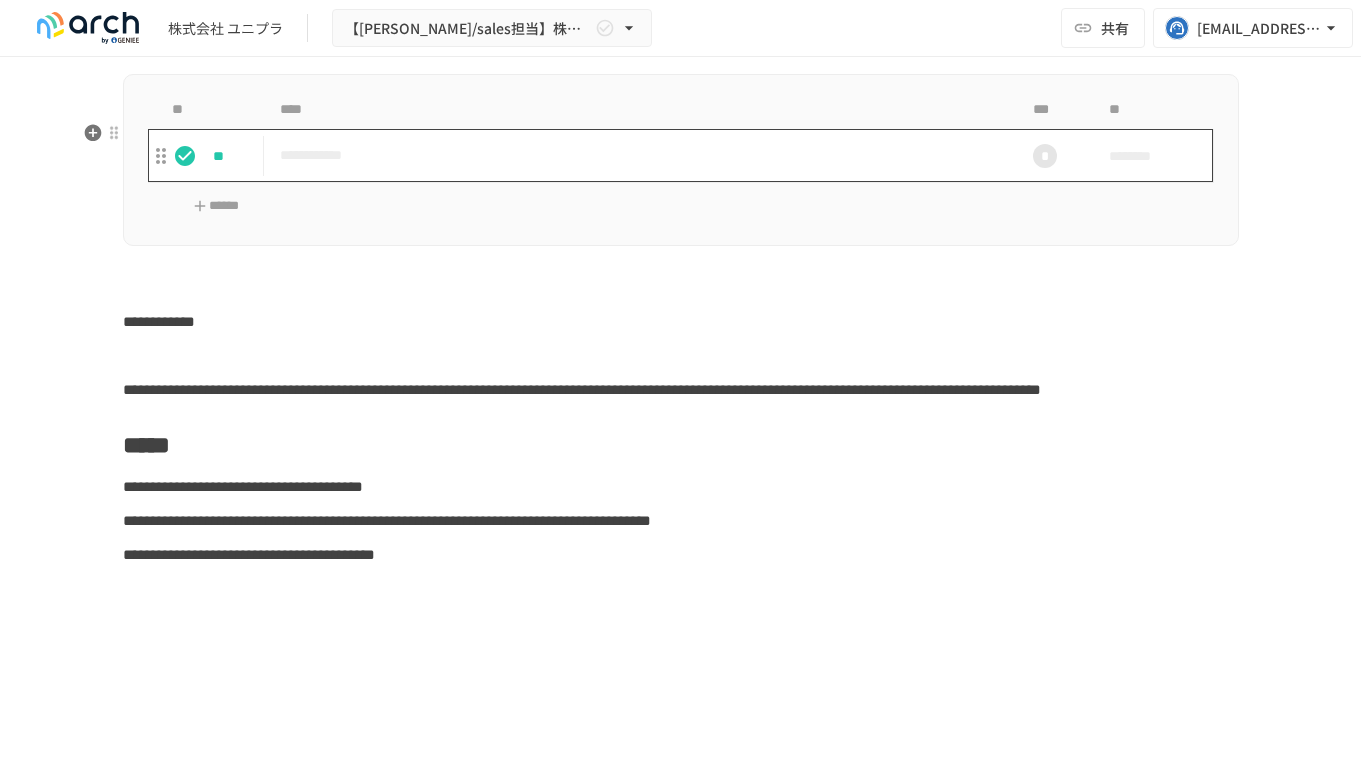 click on "**********" at bounding box center (639, 155) 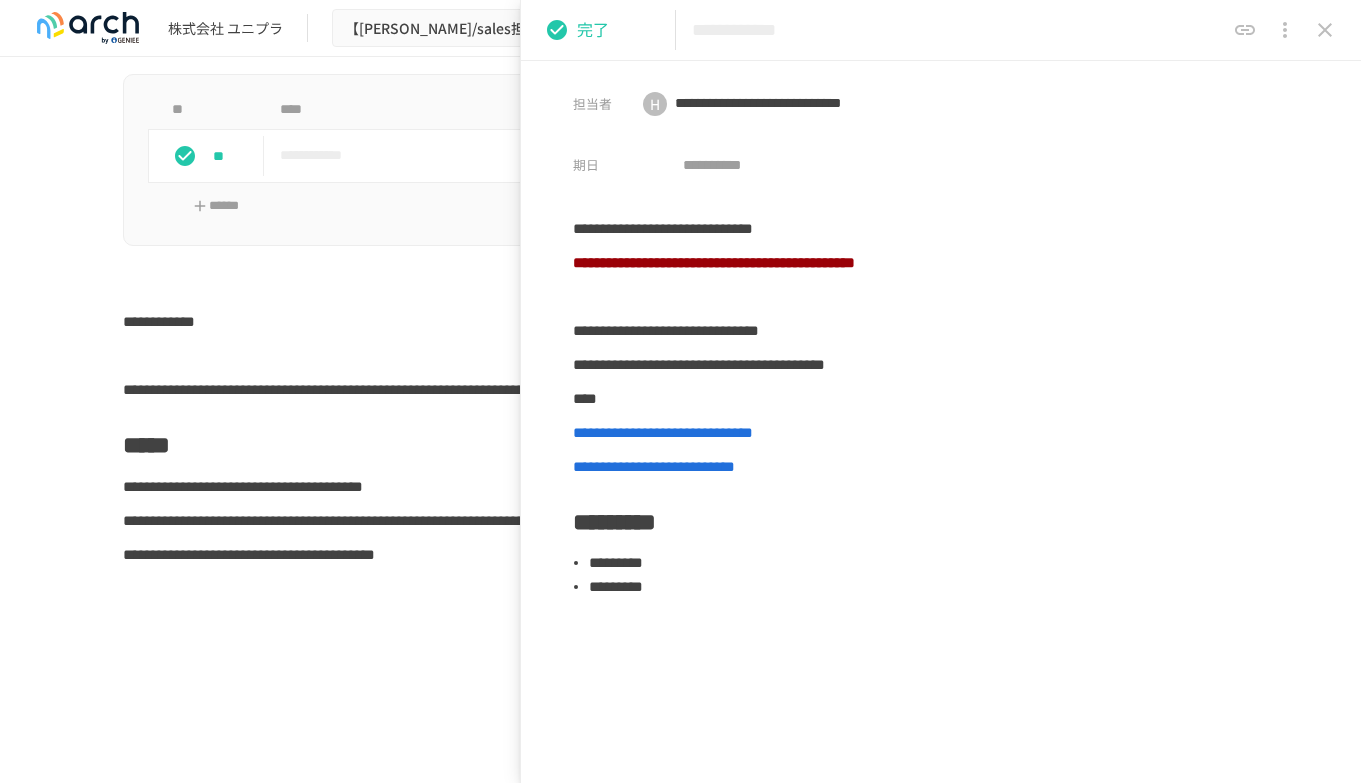click 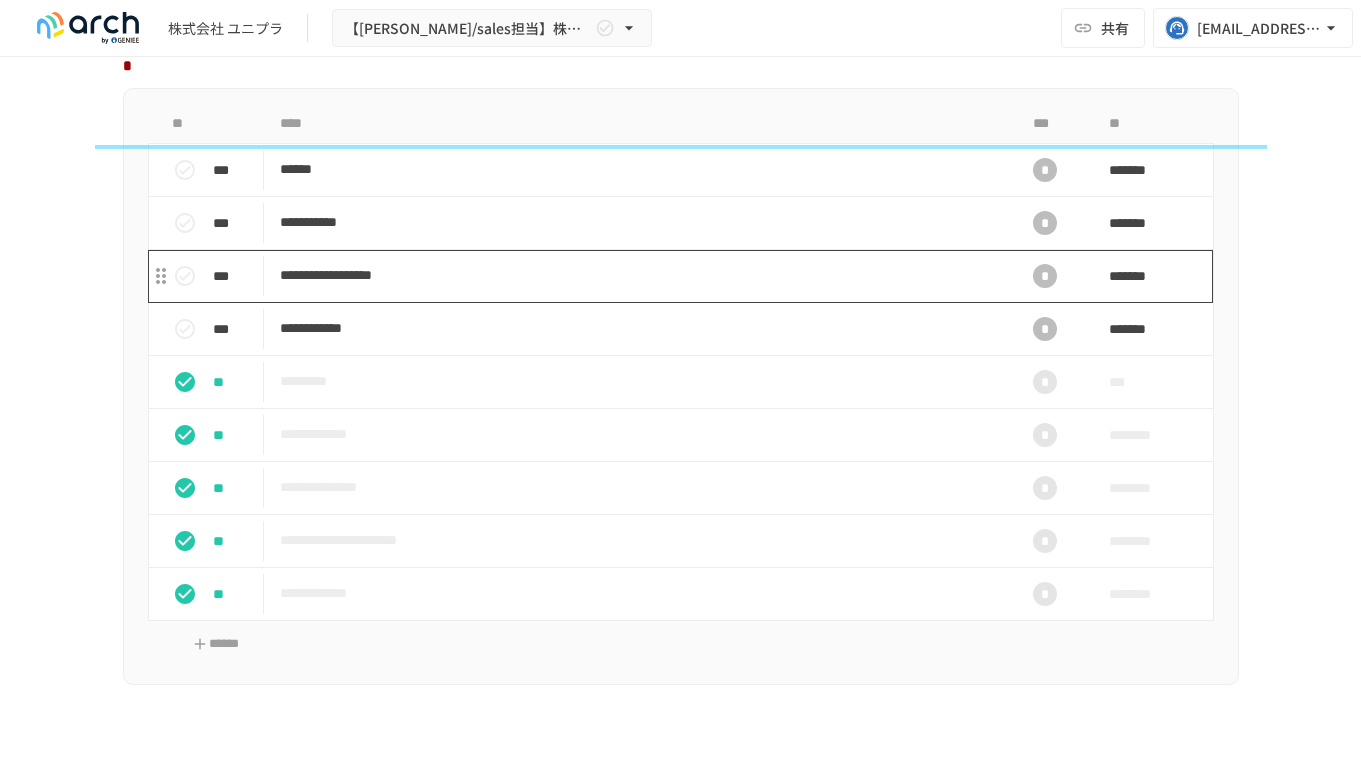 scroll, scrollTop: 1744, scrollLeft: 0, axis: vertical 